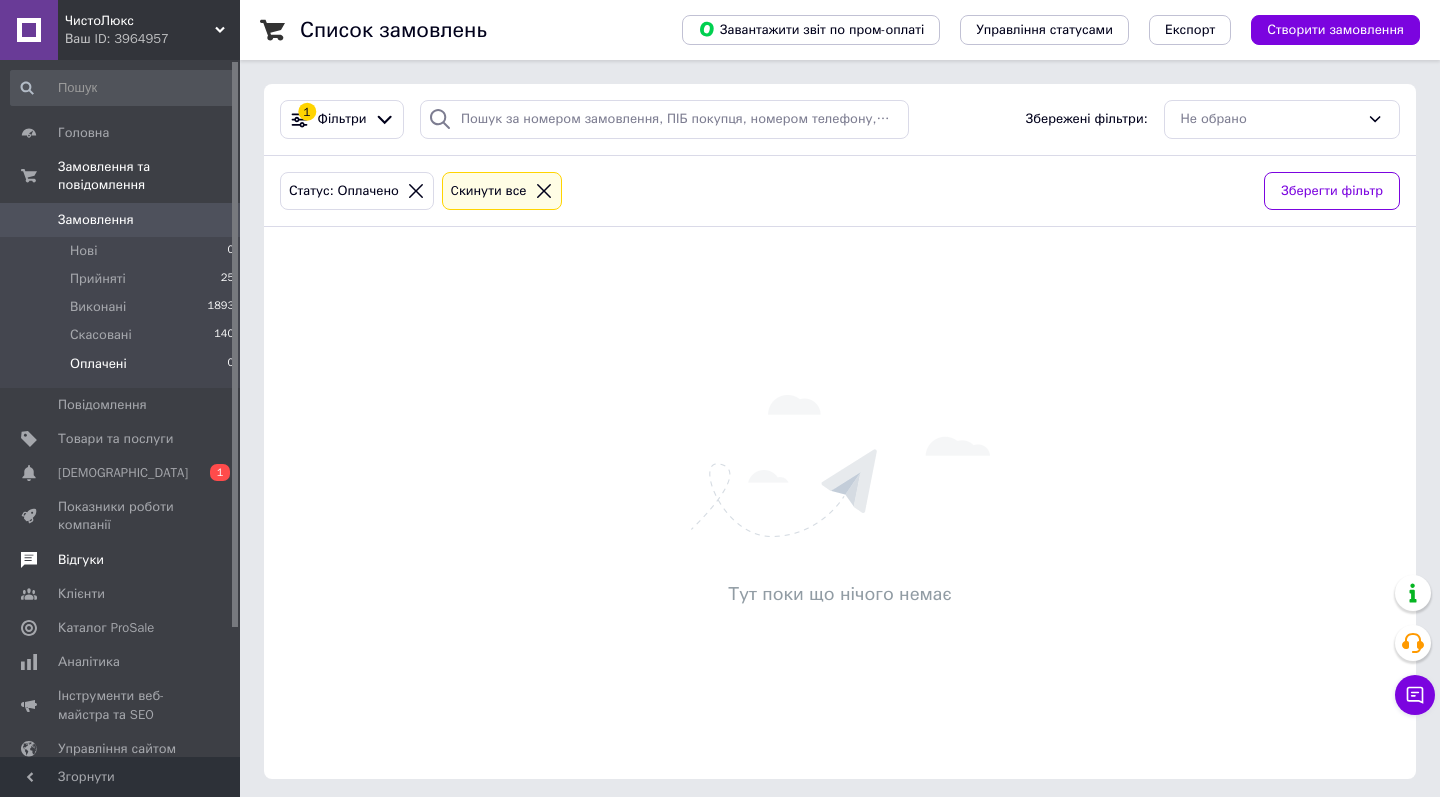 scroll, scrollTop: 0, scrollLeft: 0, axis: both 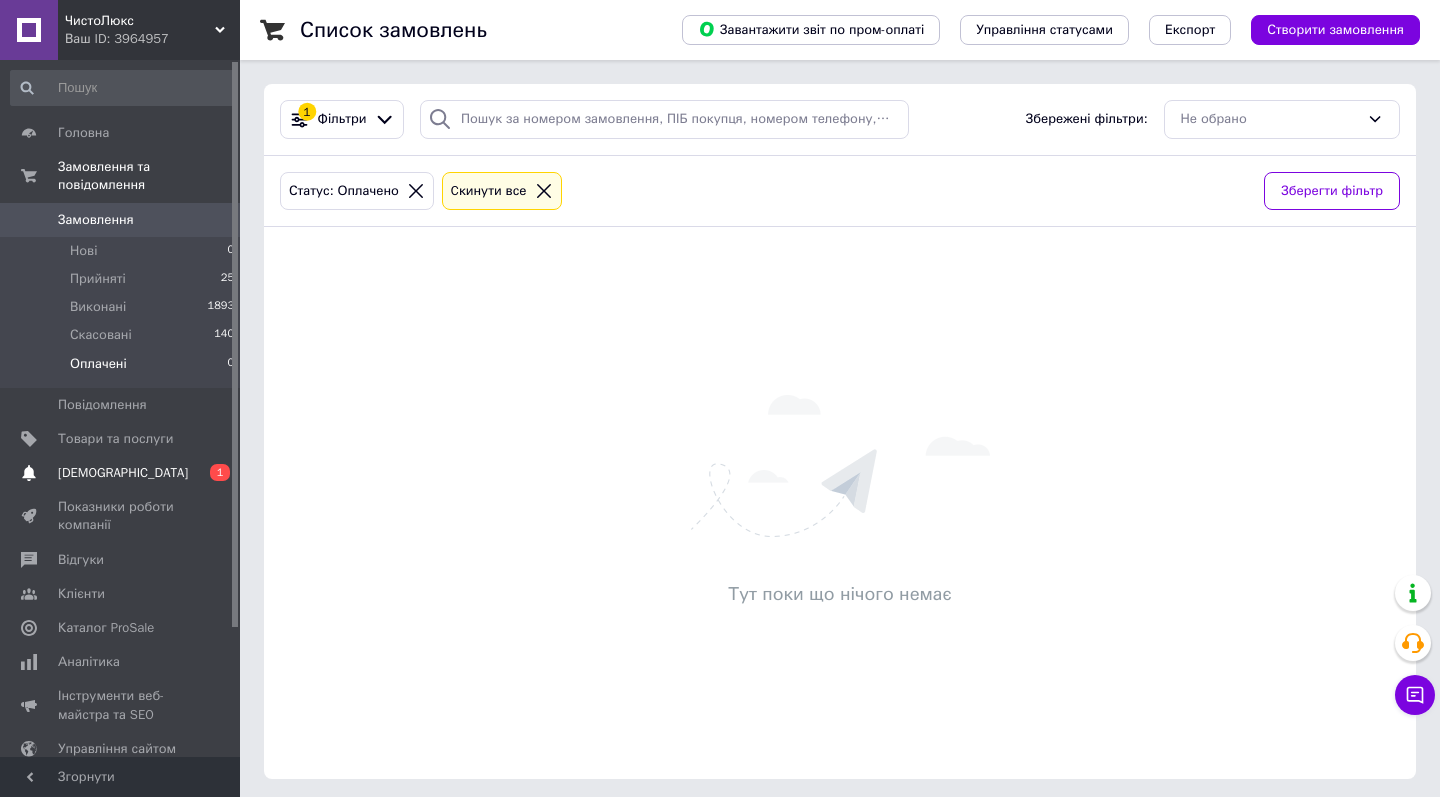 click on "Сповіщення 0 1" at bounding box center [123, 473] 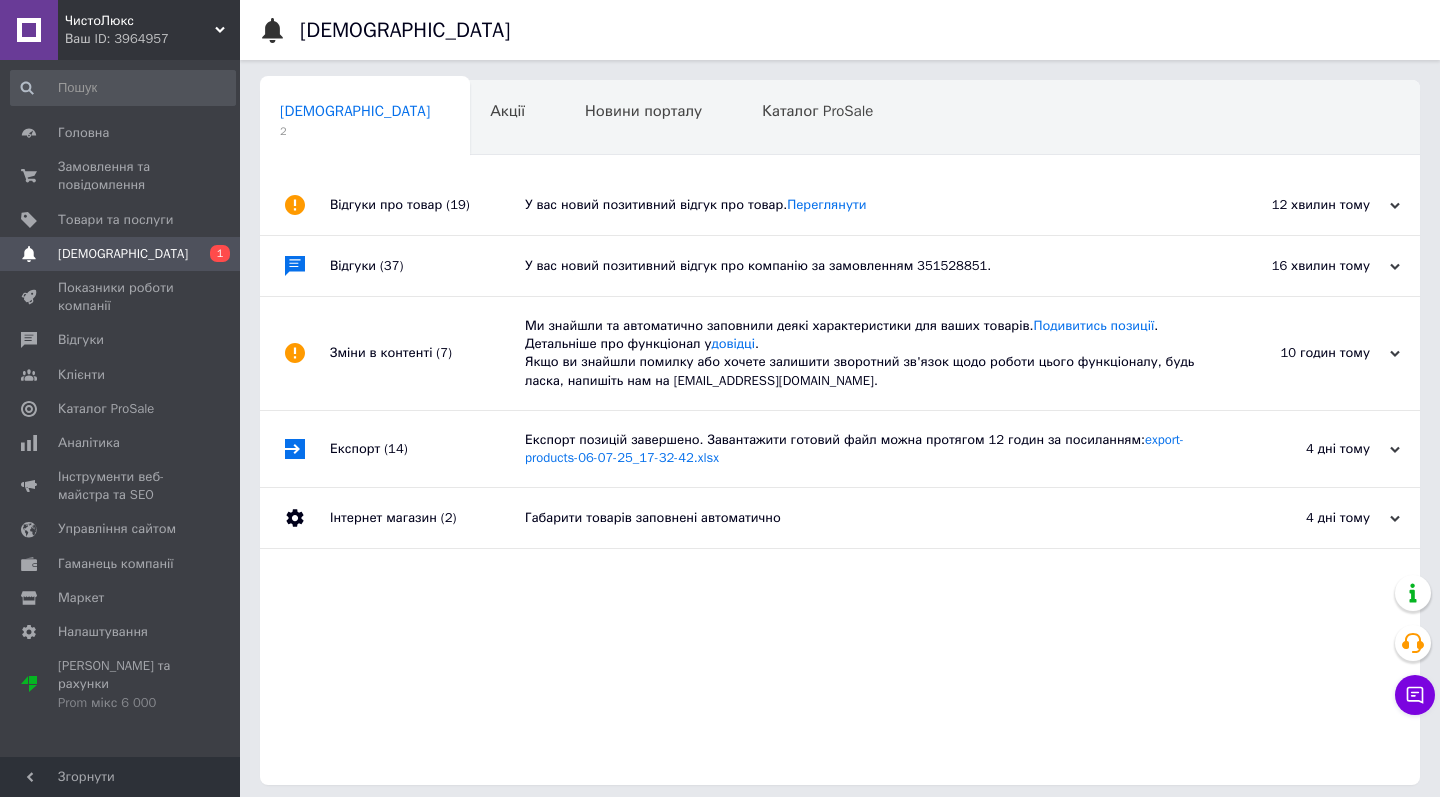 click on "У вас новий позитивний відгук про компанію за замовленням 351528851." at bounding box center (862, 266) 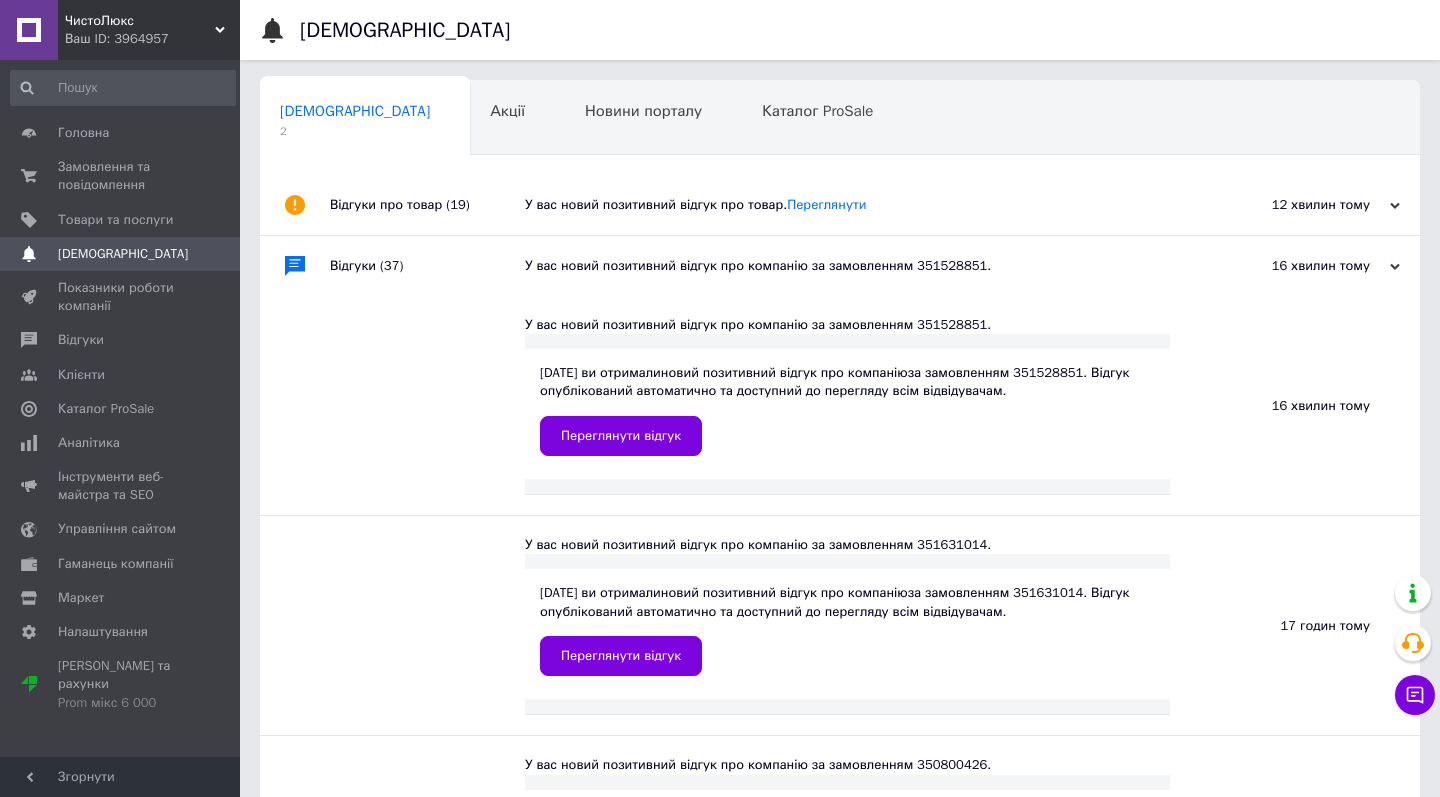click on "У вас новий позитивний відгук про товар.  Переглянути" at bounding box center [862, 205] 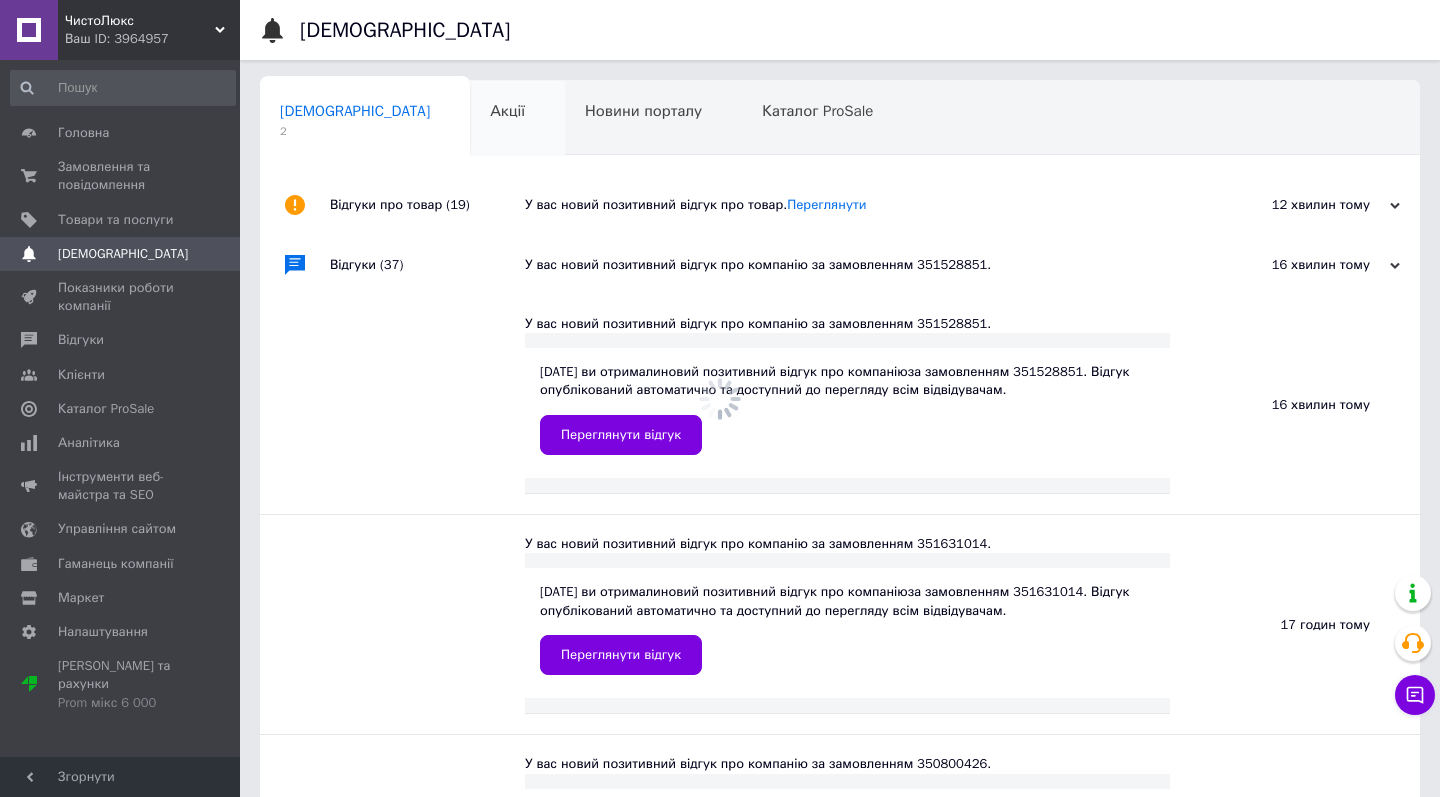 click on "Акції" at bounding box center (507, 111) 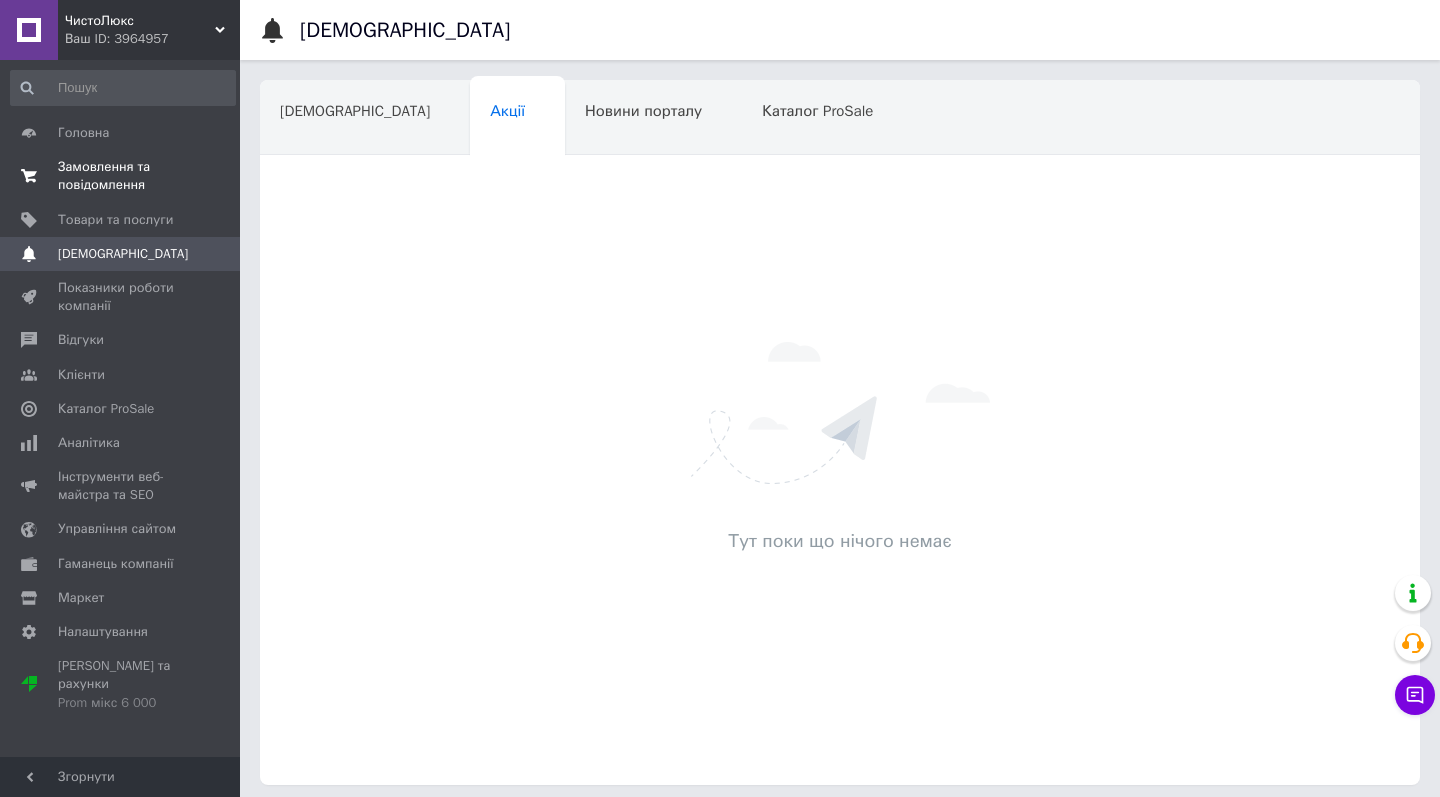 click on "Замовлення та повідомлення" at bounding box center [121, 176] 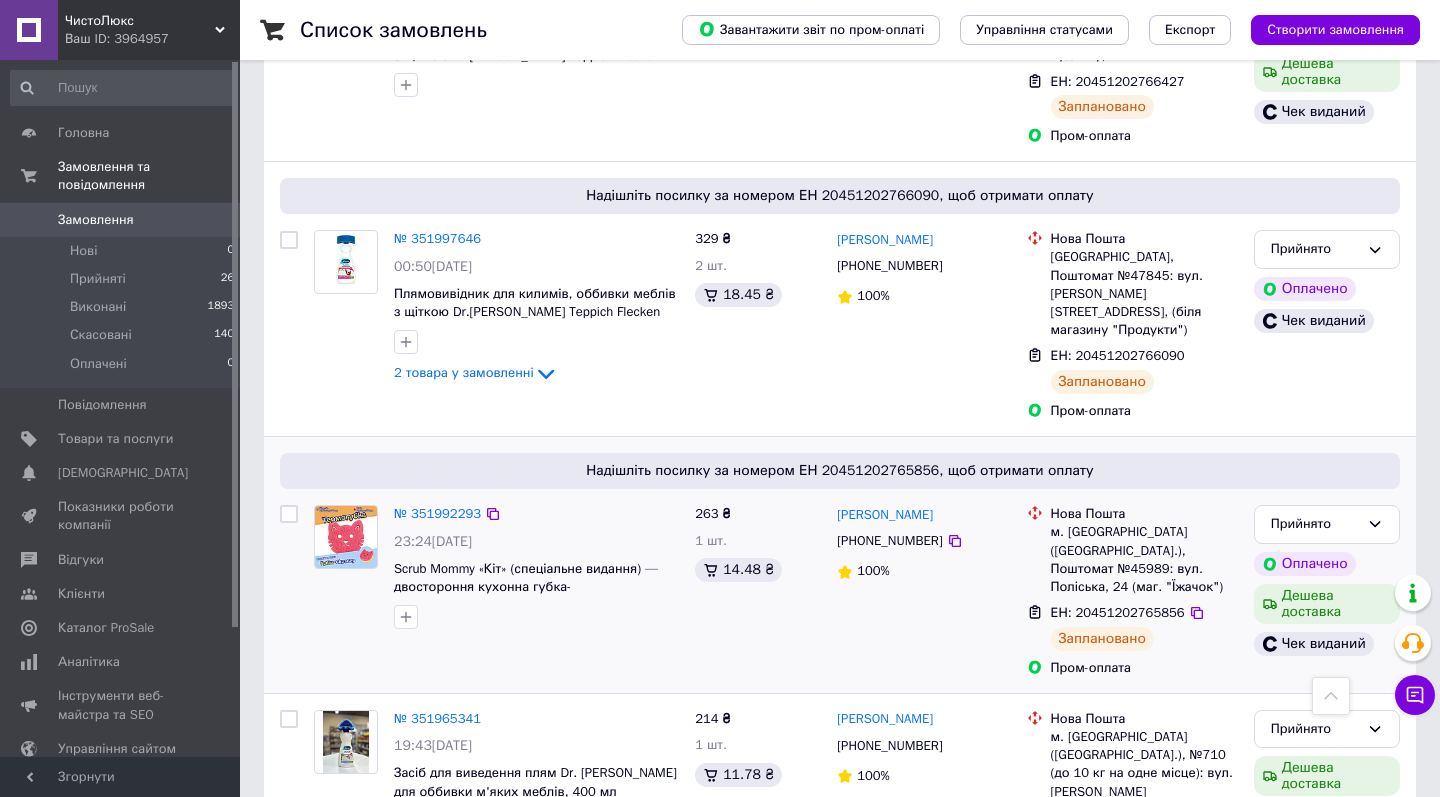 scroll, scrollTop: 286, scrollLeft: 0, axis: vertical 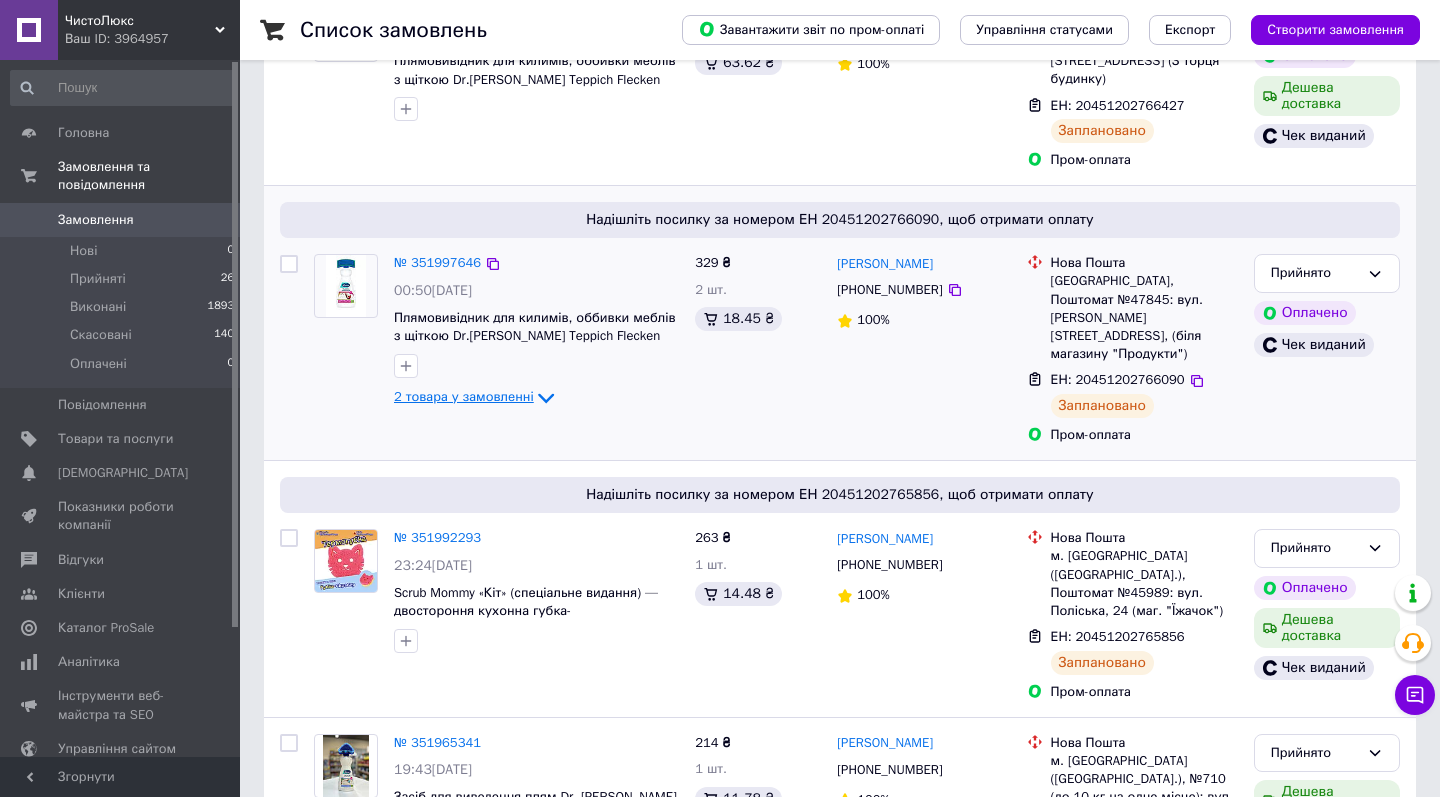 click 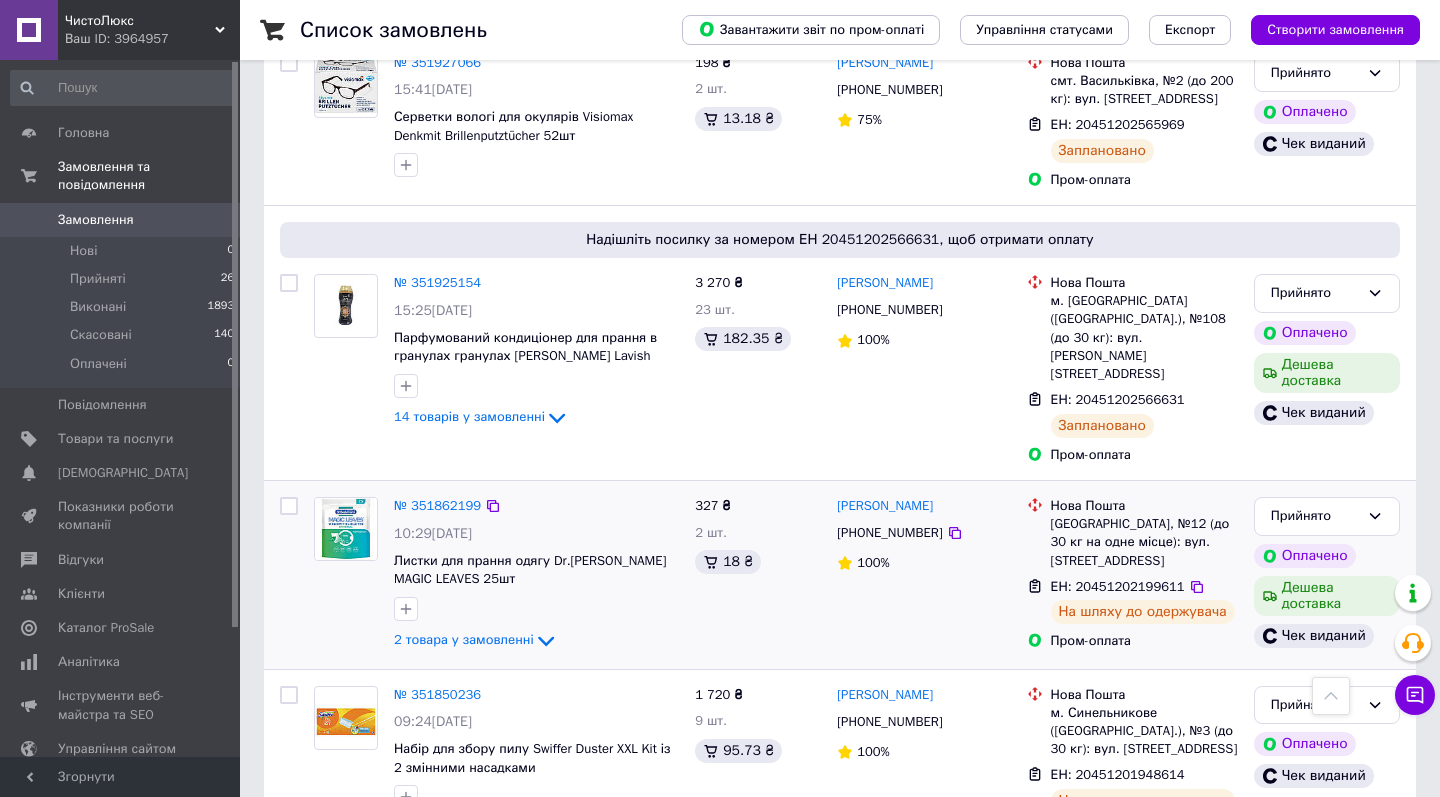 scroll, scrollTop: 1394, scrollLeft: 0, axis: vertical 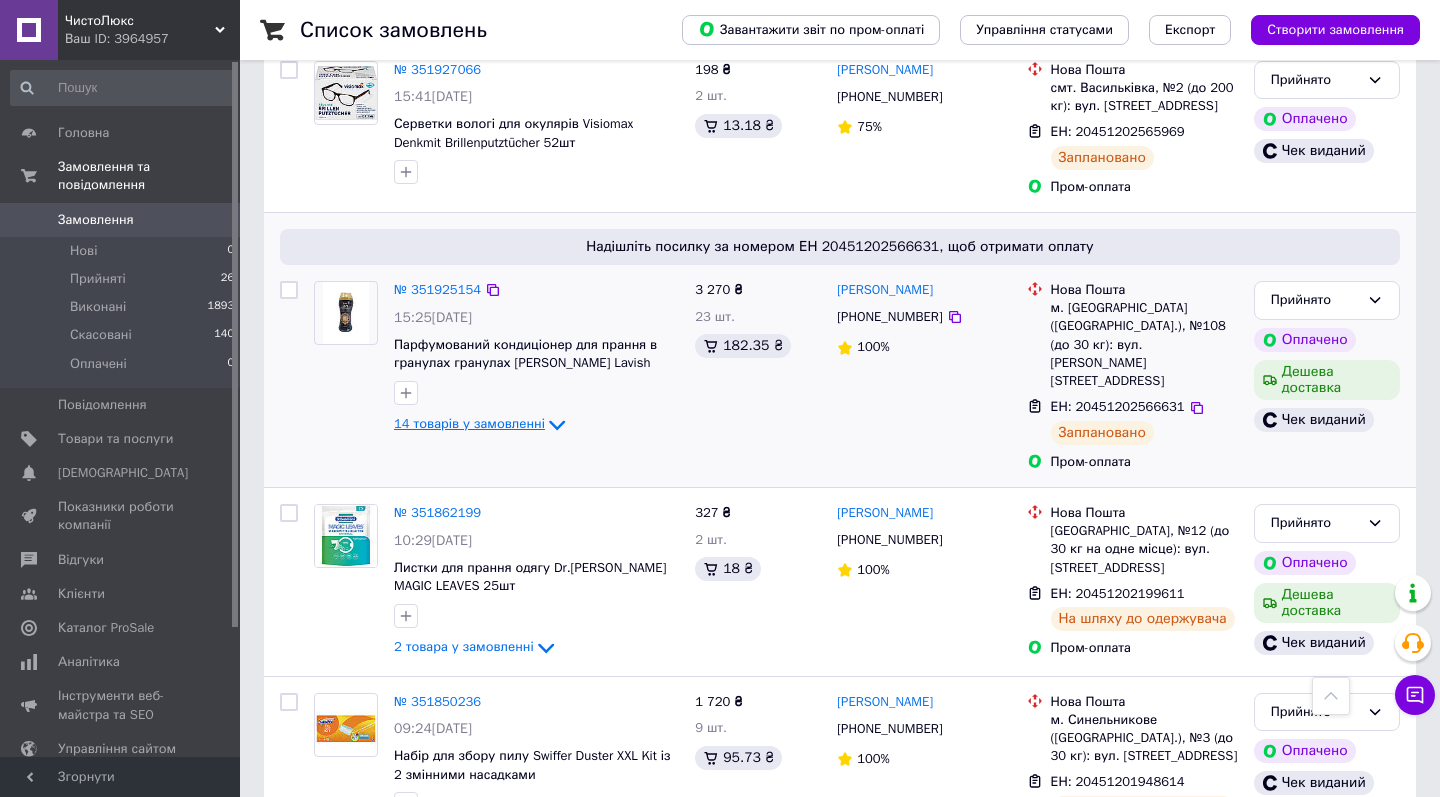 click 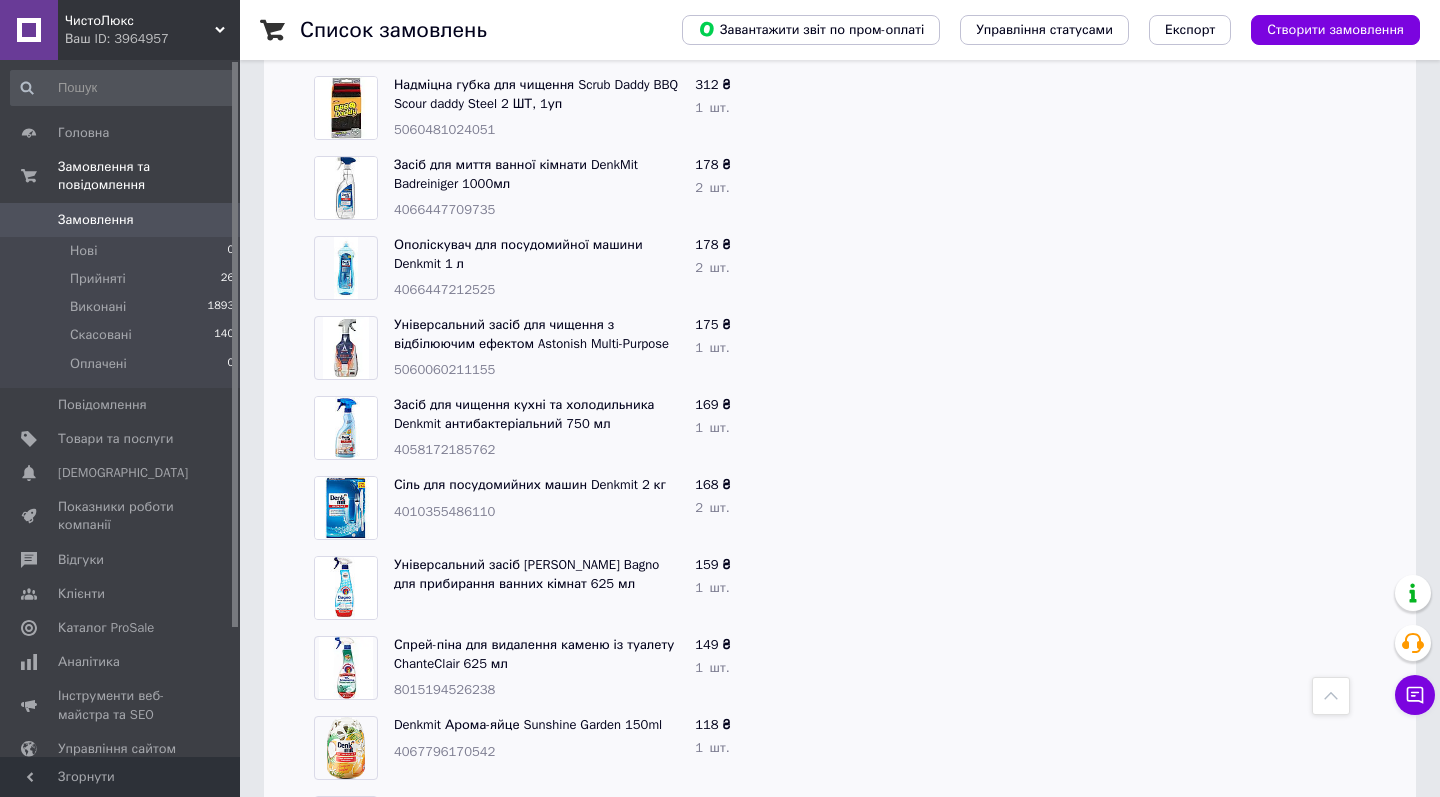 scroll, scrollTop: 1973, scrollLeft: 0, axis: vertical 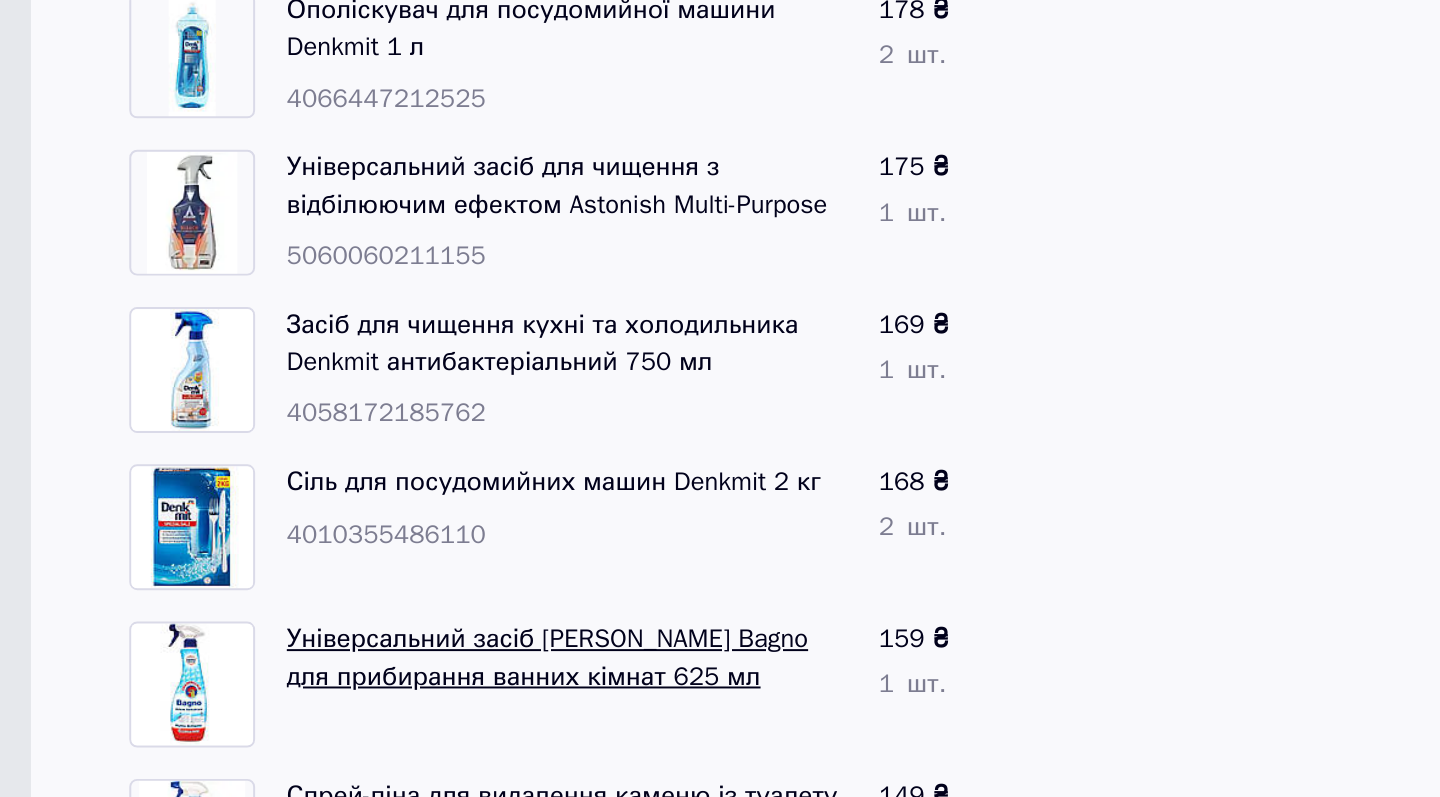 click on "Універсальний засіб [PERSON_NAME] Bagno для прибирання ванних кімнат 625 мл" at bounding box center [526, 726] 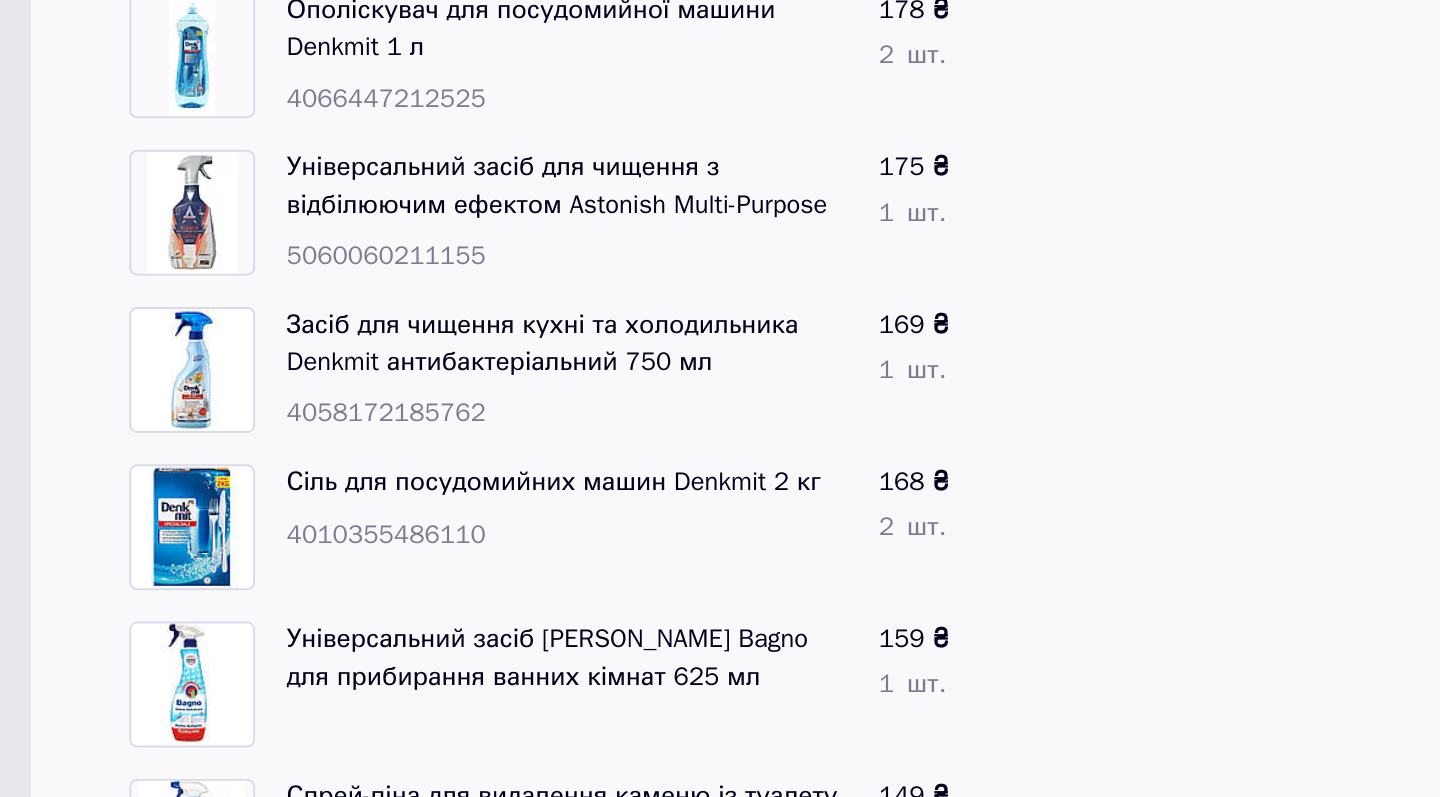 click at bounding box center (346, 740) 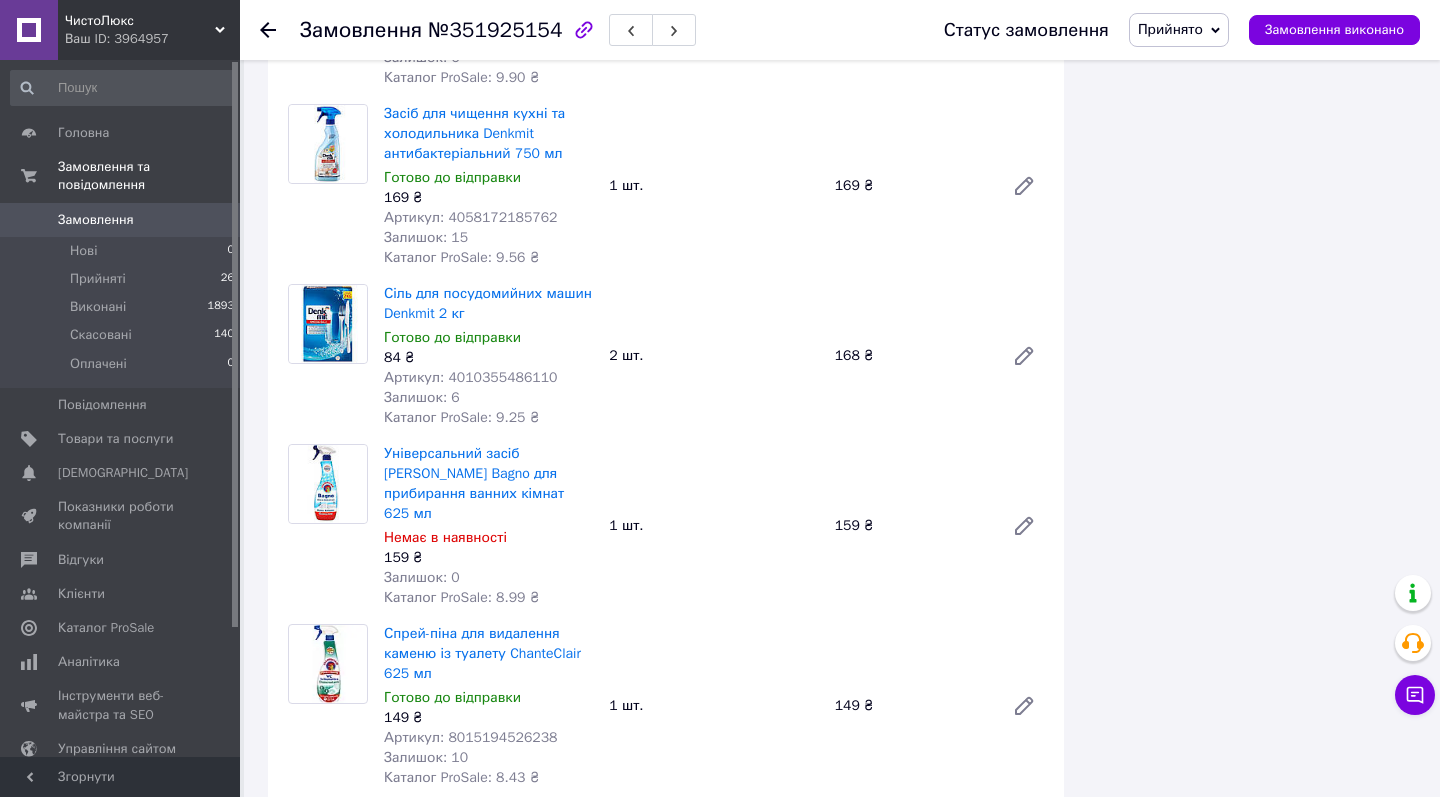 scroll, scrollTop: 1723, scrollLeft: 0, axis: vertical 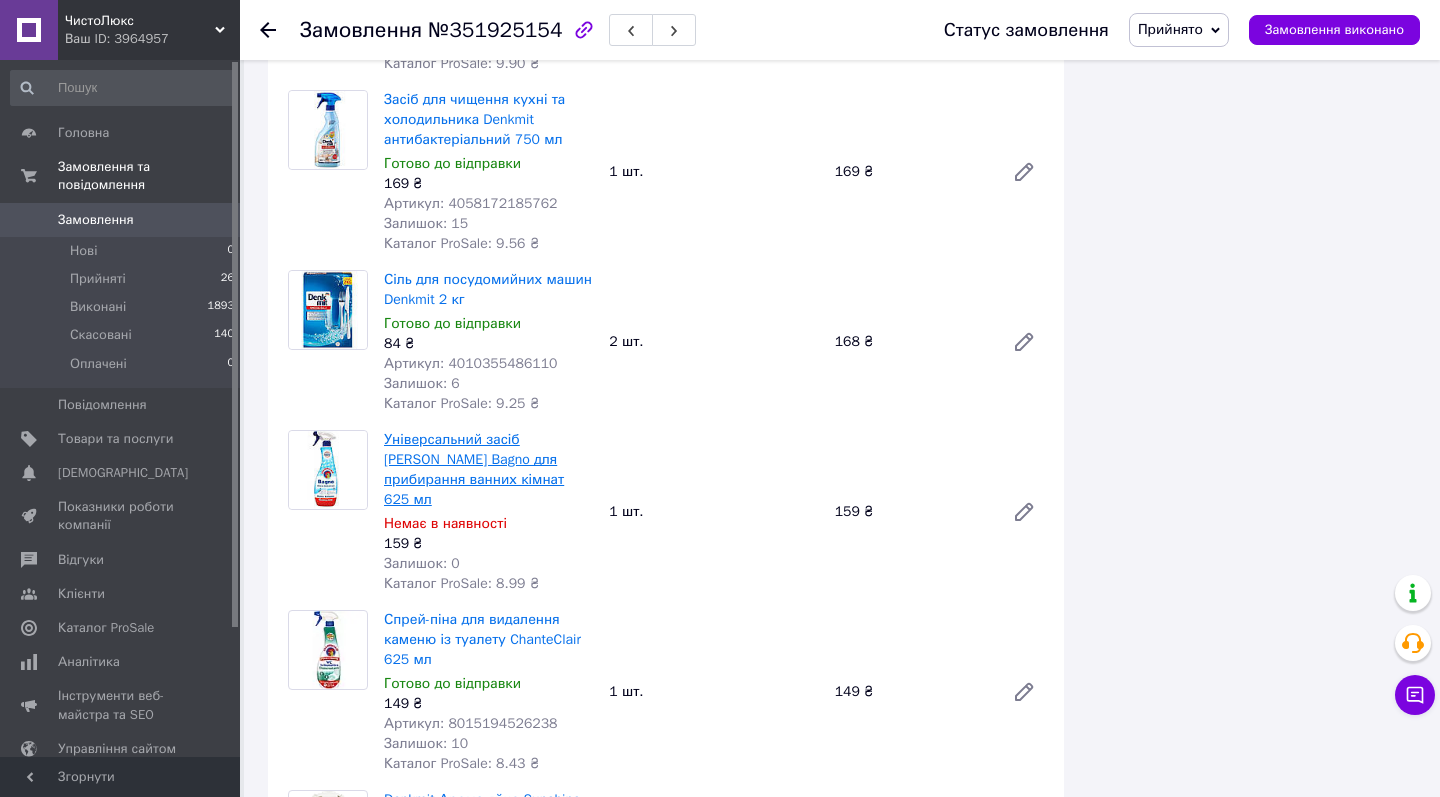 click on "Універсальний засіб [PERSON_NAME] Bagno для прибирання ванних кімнат 625 мл" at bounding box center [474, 469] 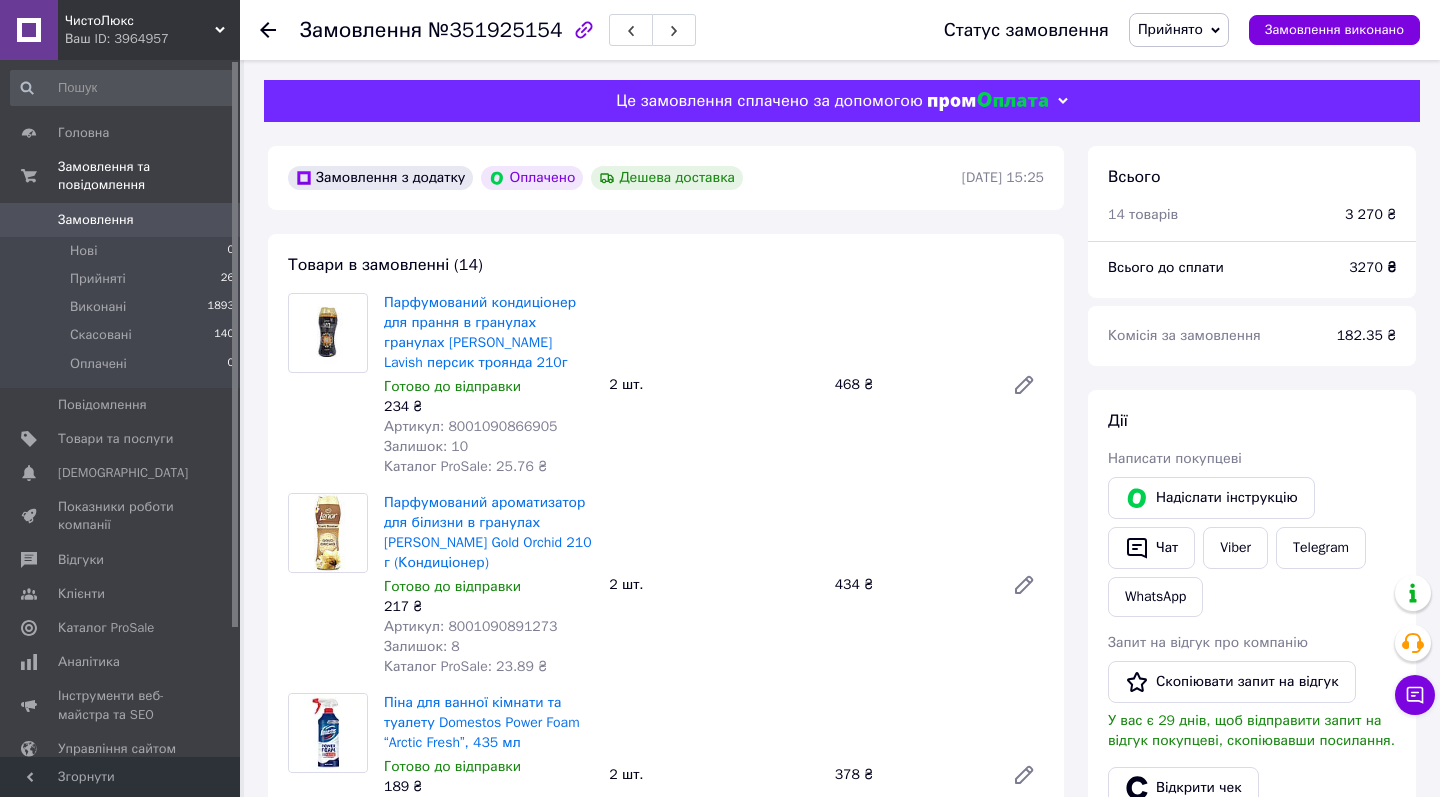 scroll, scrollTop: 0, scrollLeft: 0, axis: both 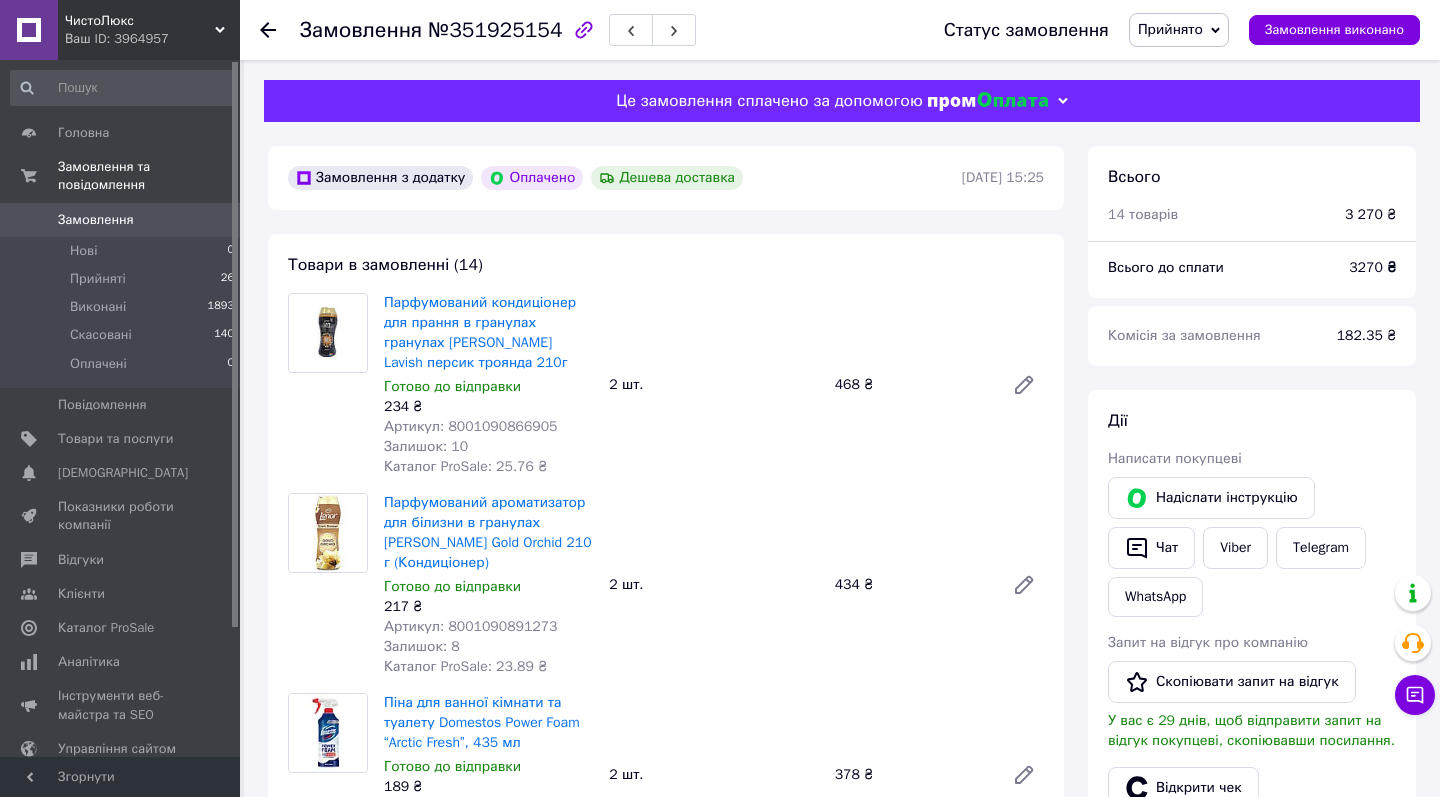 click on "Замовлення" at bounding box center [121, 220] 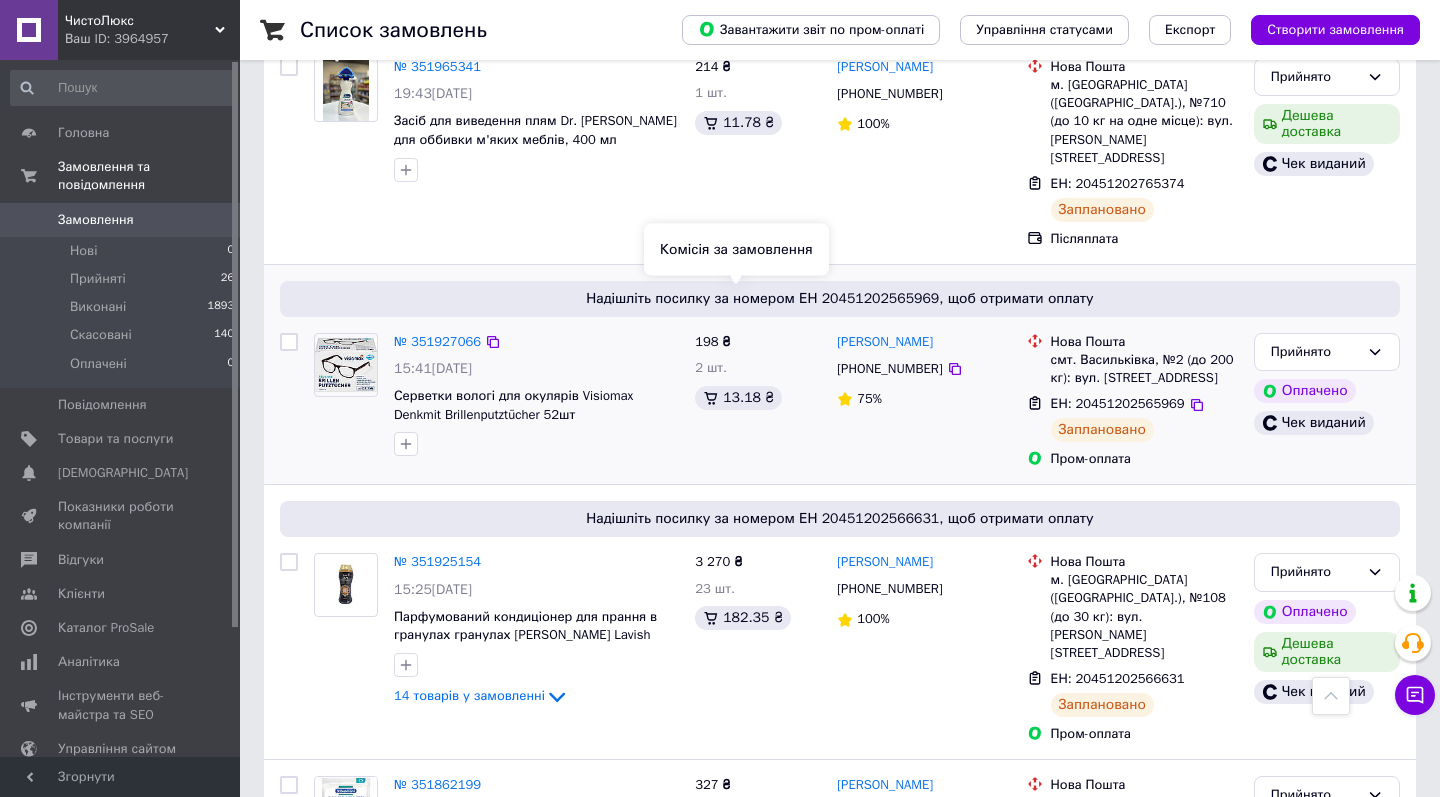 scroll, scrollTop: 960, scrollLeft: 0, axis: vertical 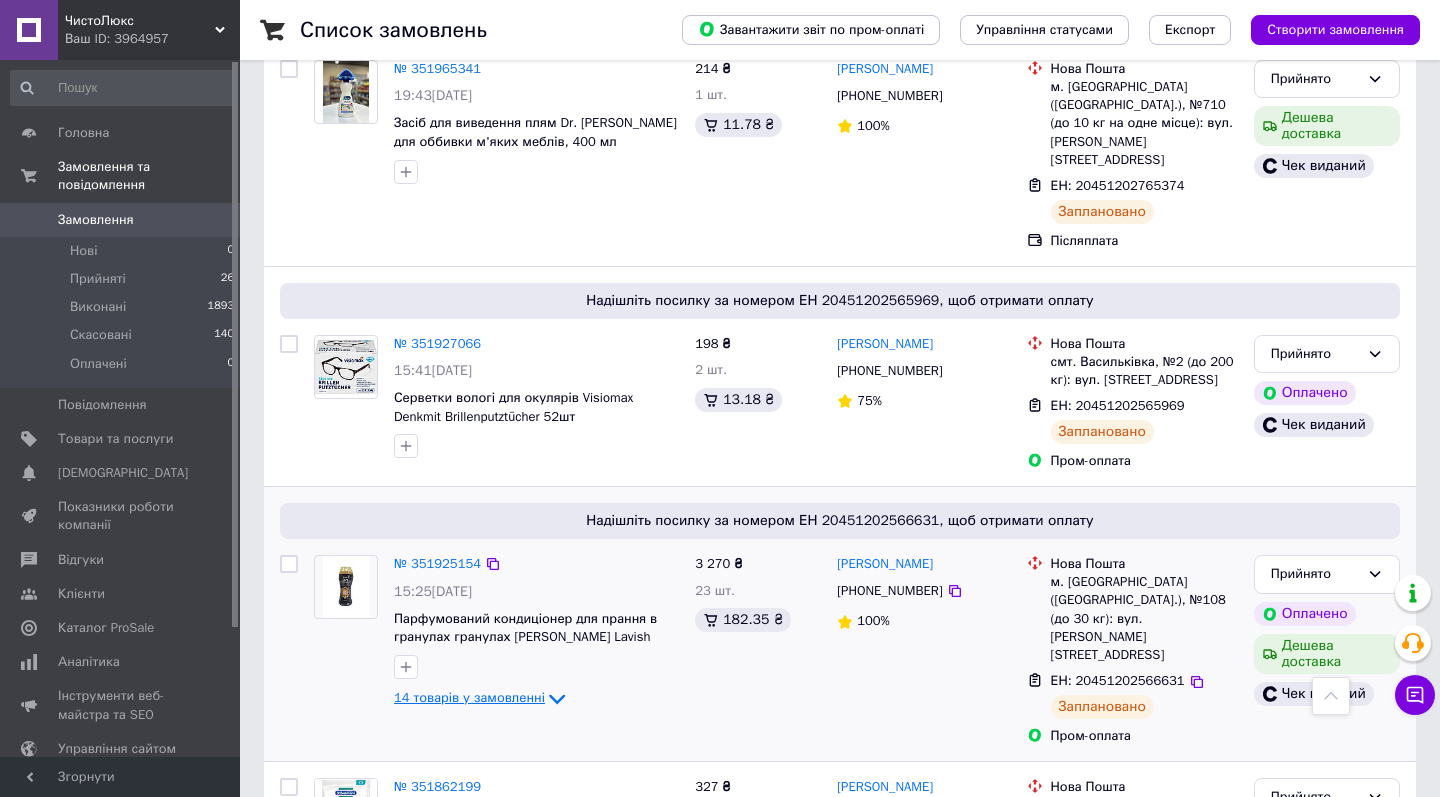 click 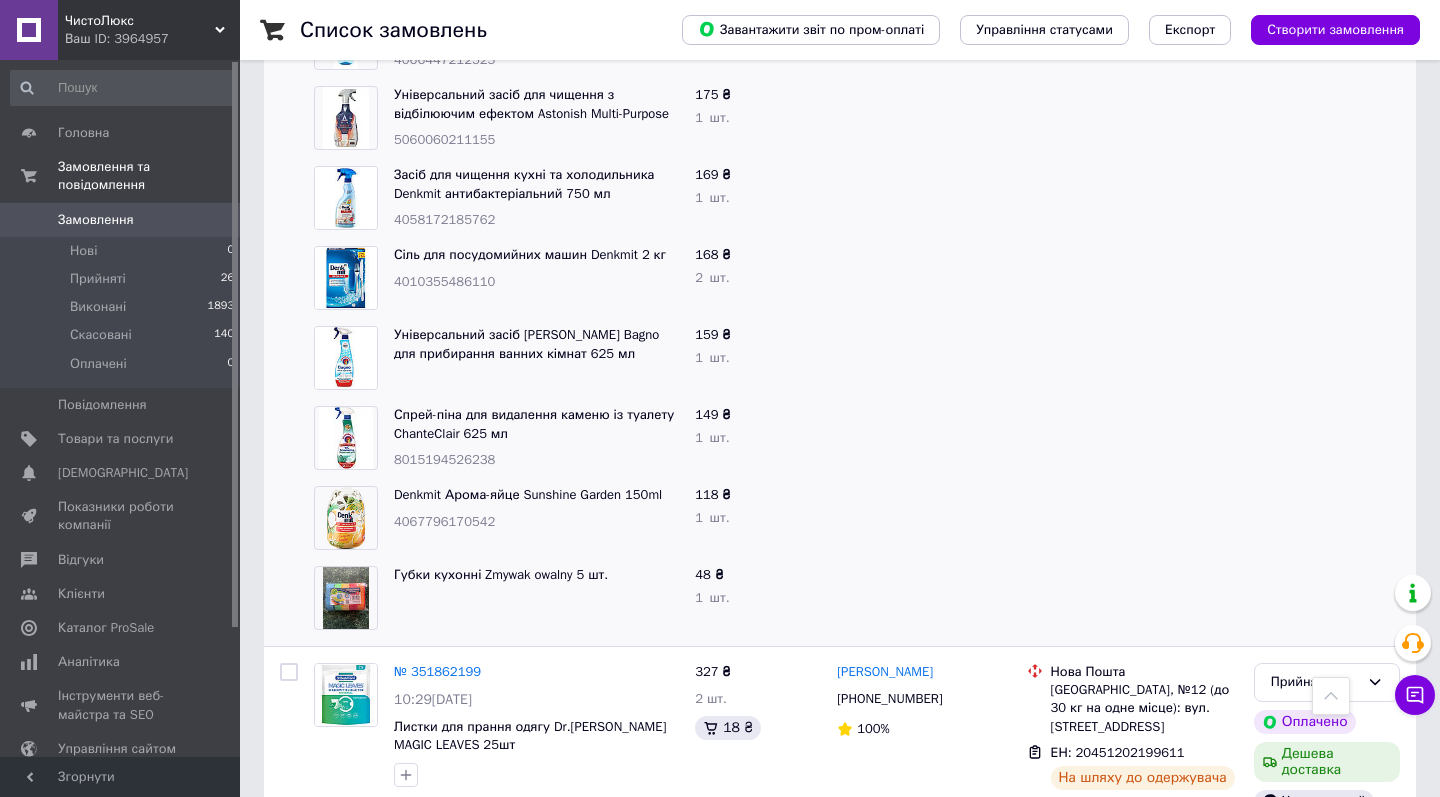 scroll, scrollTop: 2200, scrollLeft: 0, axis: vertical 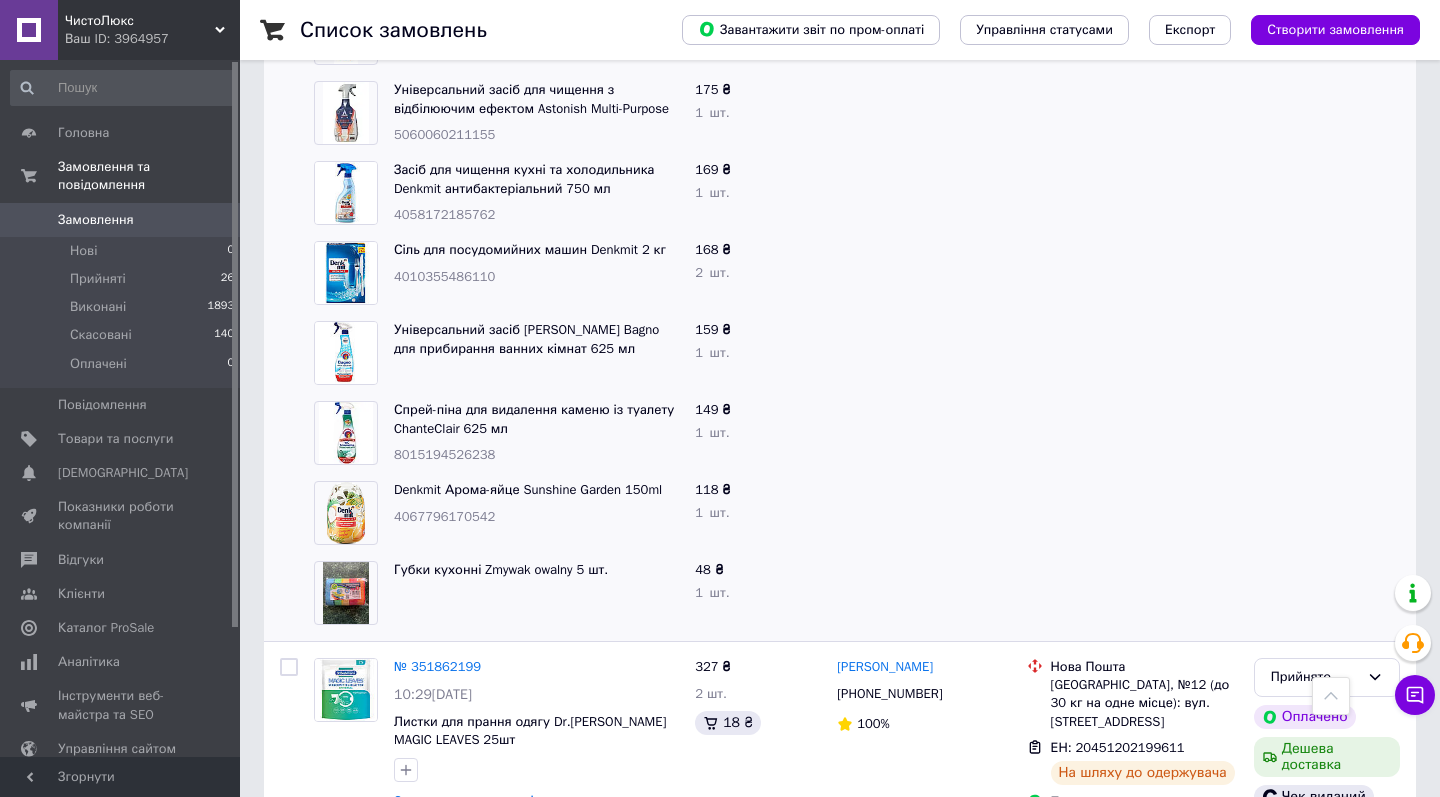 click on "Замовлення" at bounding box center (121, 220) 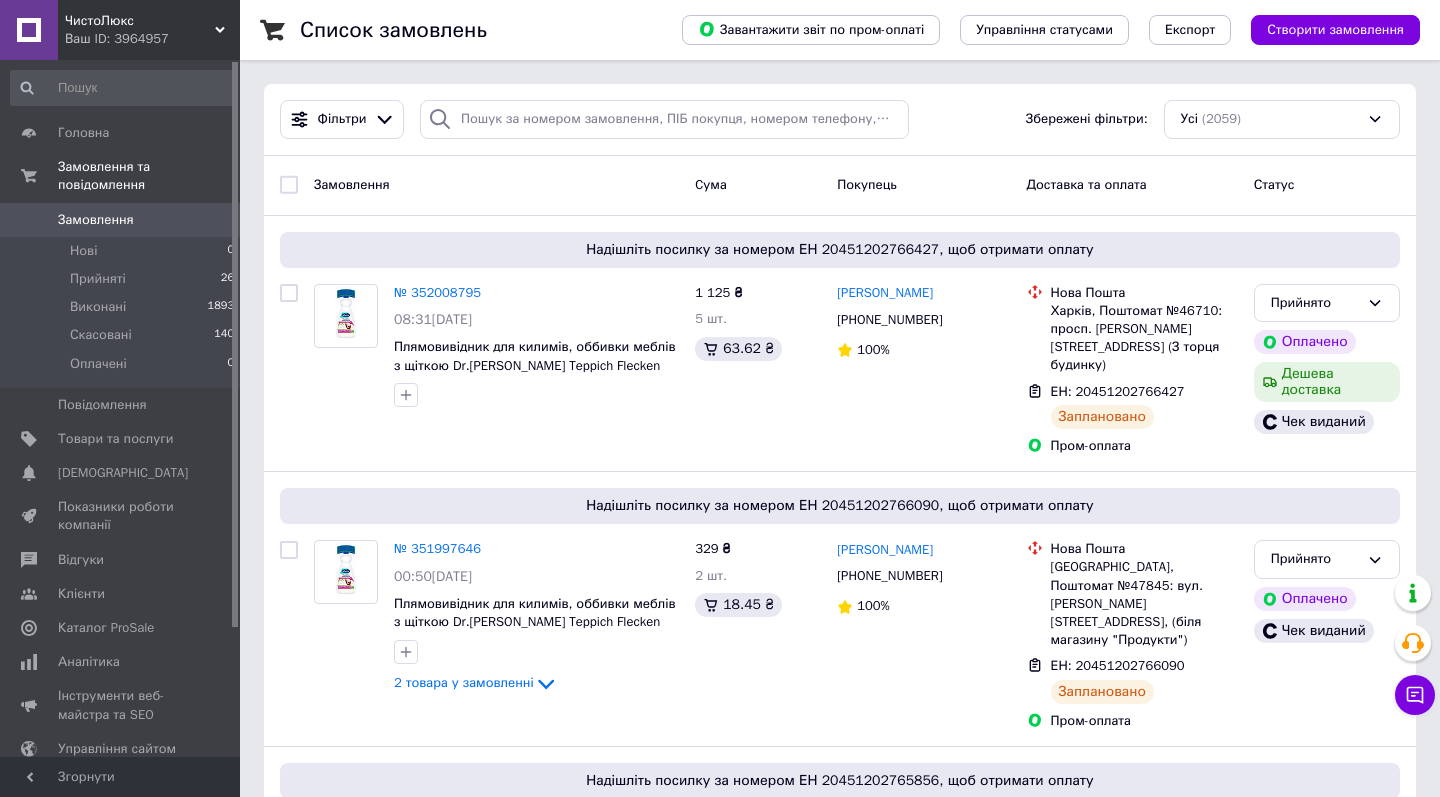 scroll, scrollTop: 0, scrollLeft: 0, axis: both 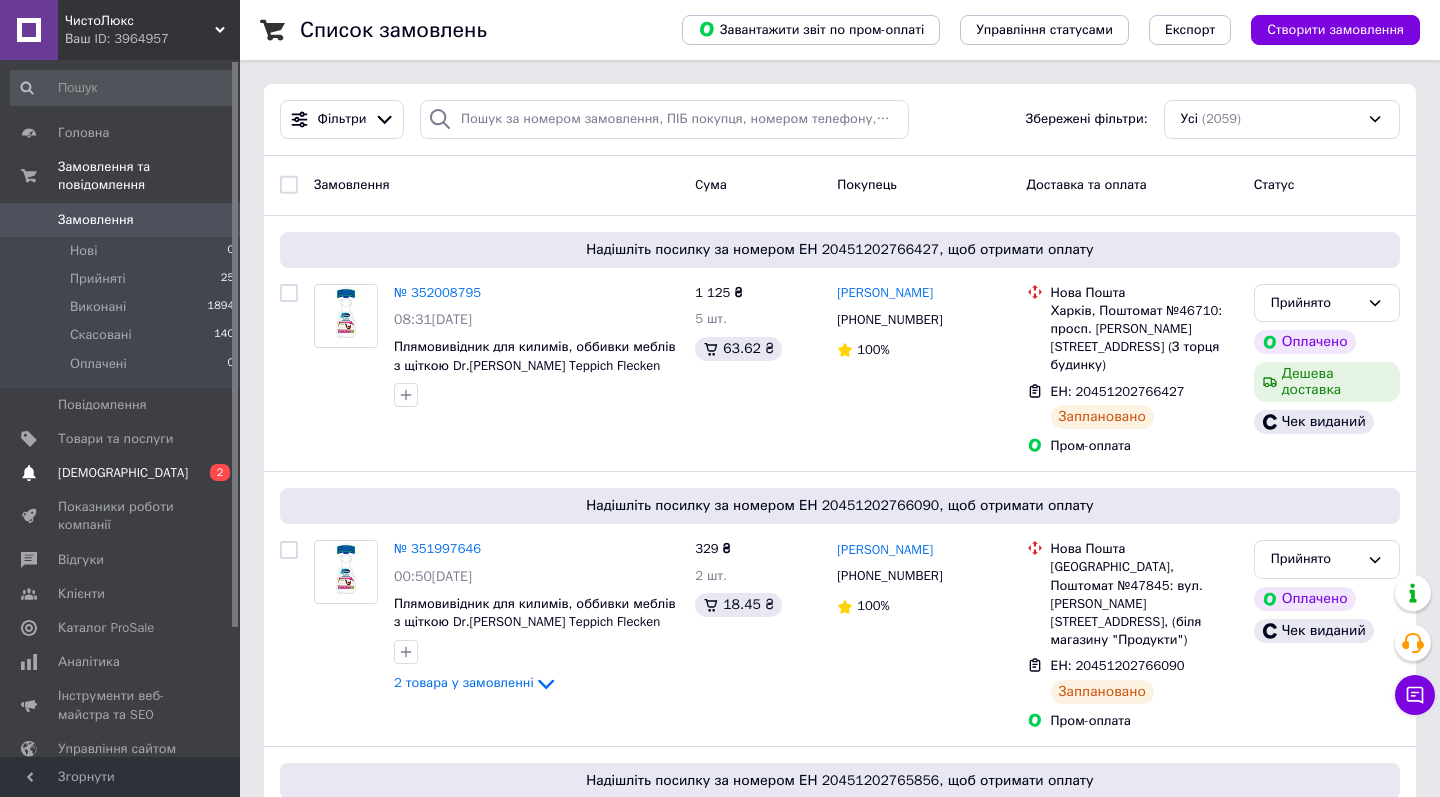 click on "[DEMOGRAPHIC_DATA]" at bounding box center (121, 473) 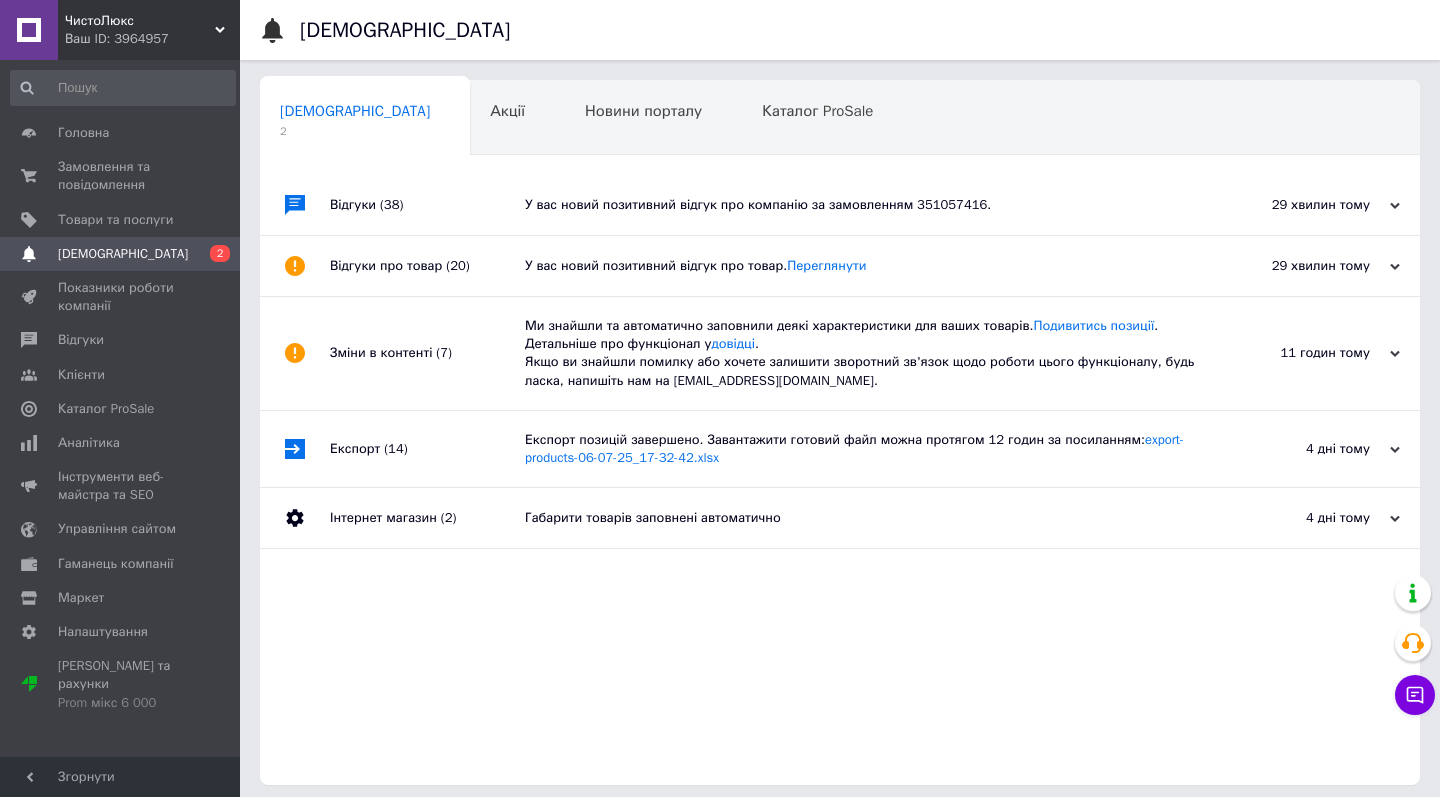 click on "Відгуки   (38)" at bounding box center [427, 205] 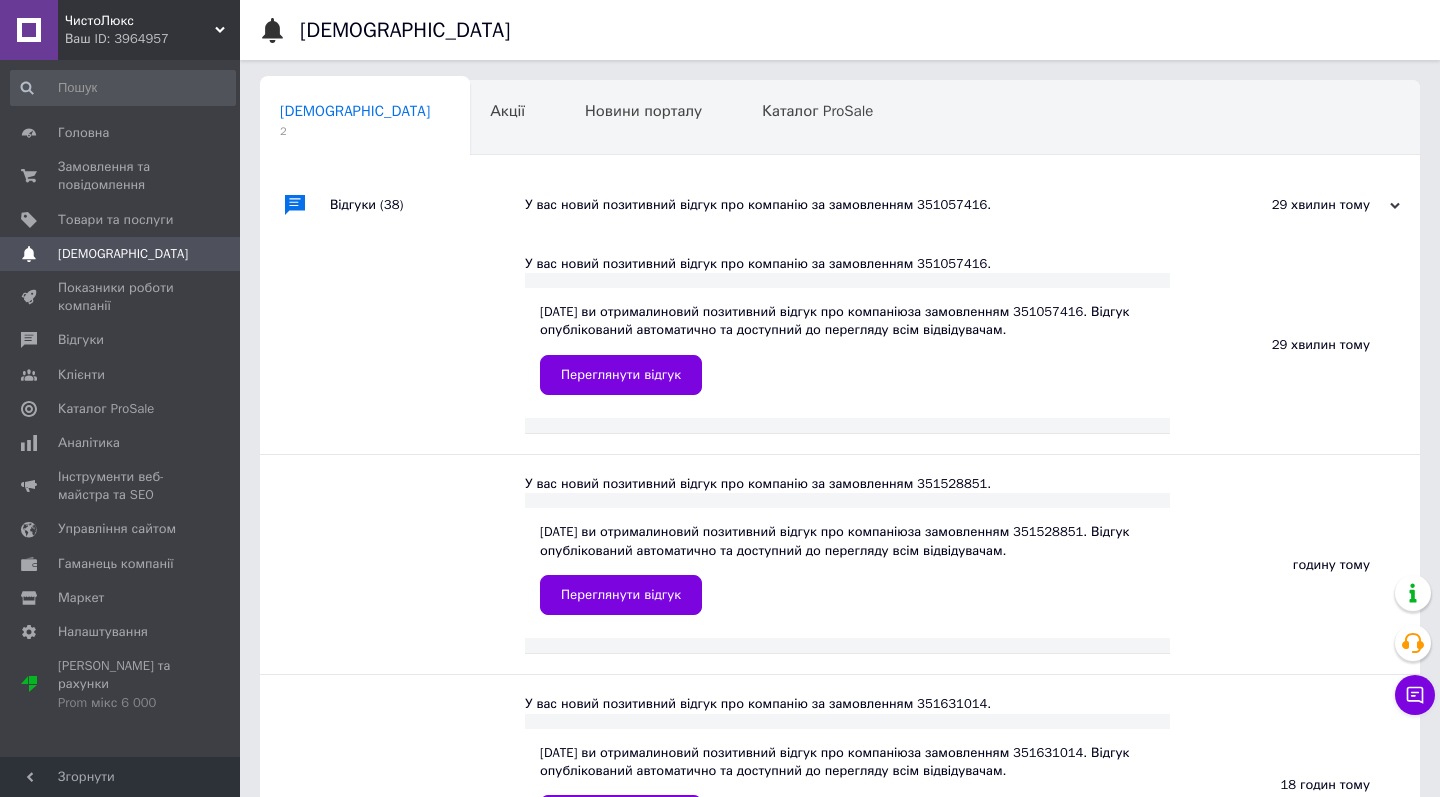 scroll, scrollTop: 0, scrollLeft: 0, axis: both 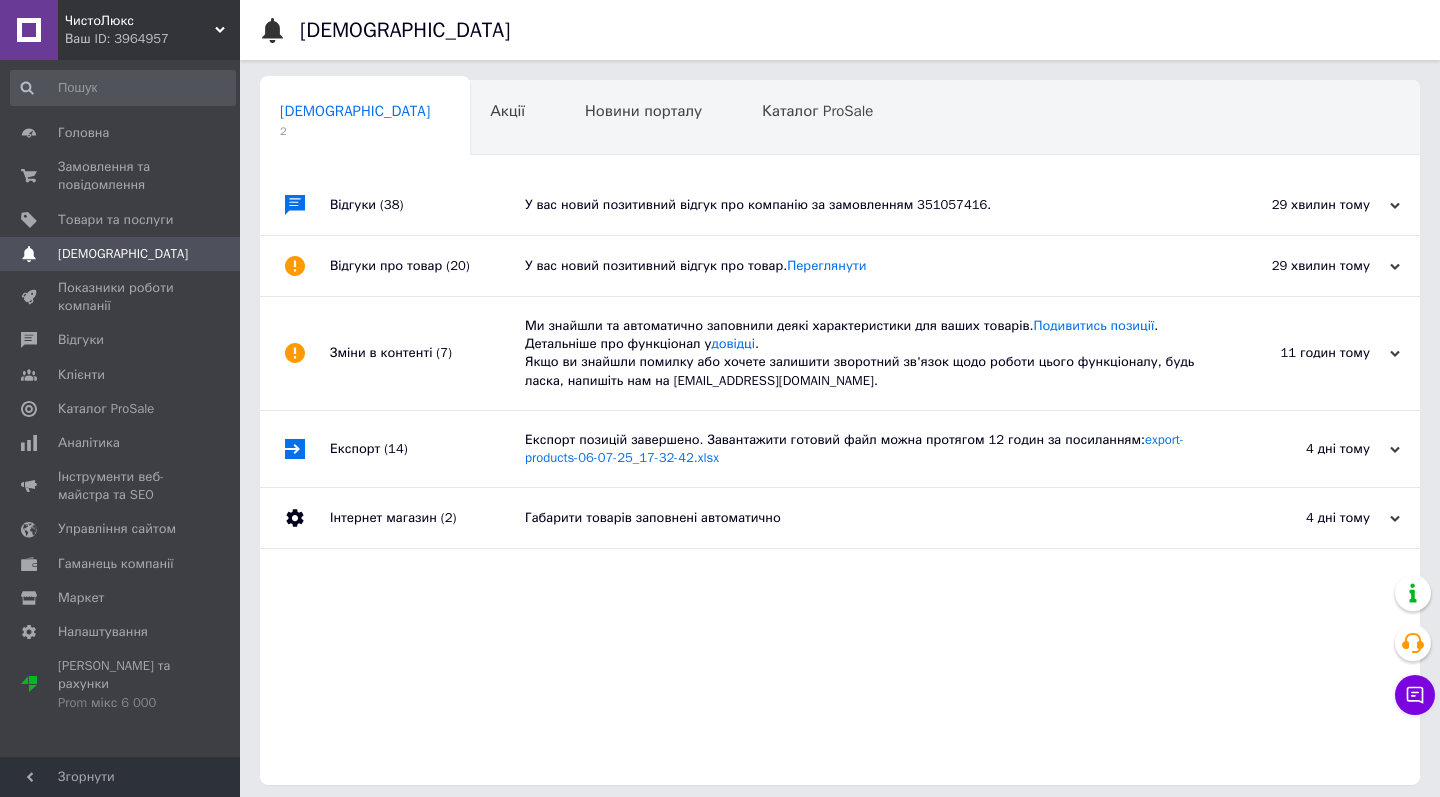 click on "Відгуки про товар   (20)" at bounding box center (427, 266) 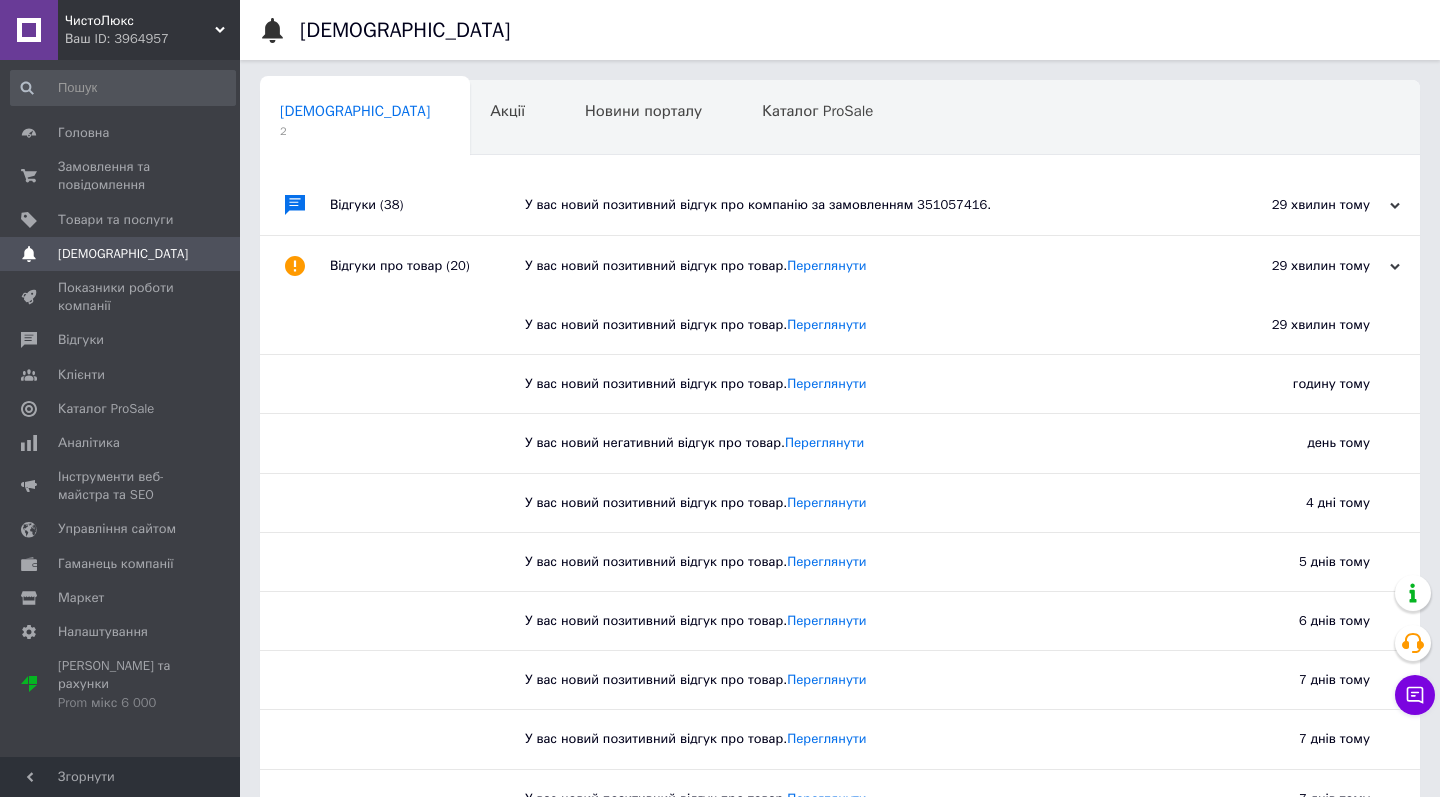 click on "Відгуки   (38)" at bounding box center (427, 205) 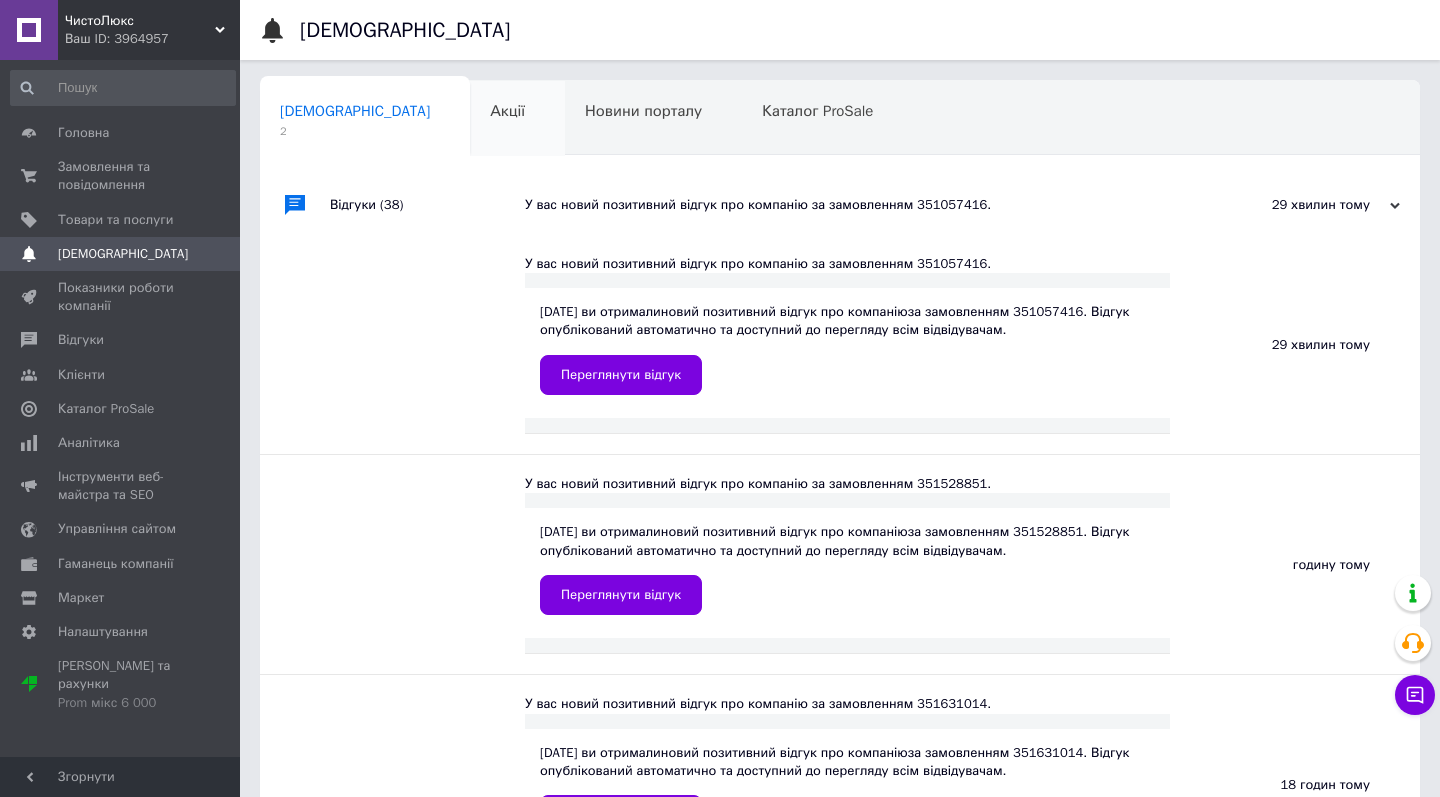 click on "Акції" at bounding box center [507, 111] 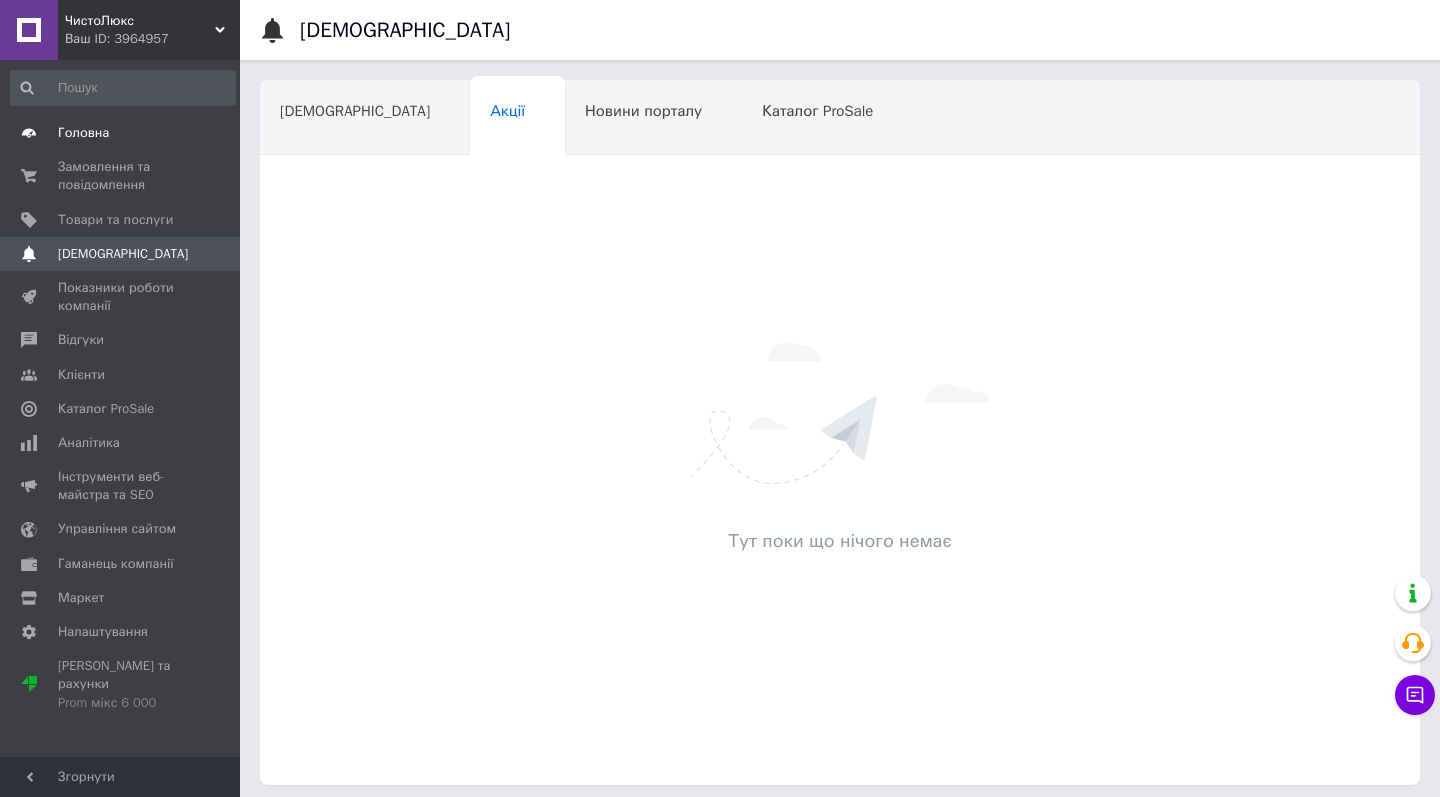 click on "Головна" at bounding box center [121, 133] 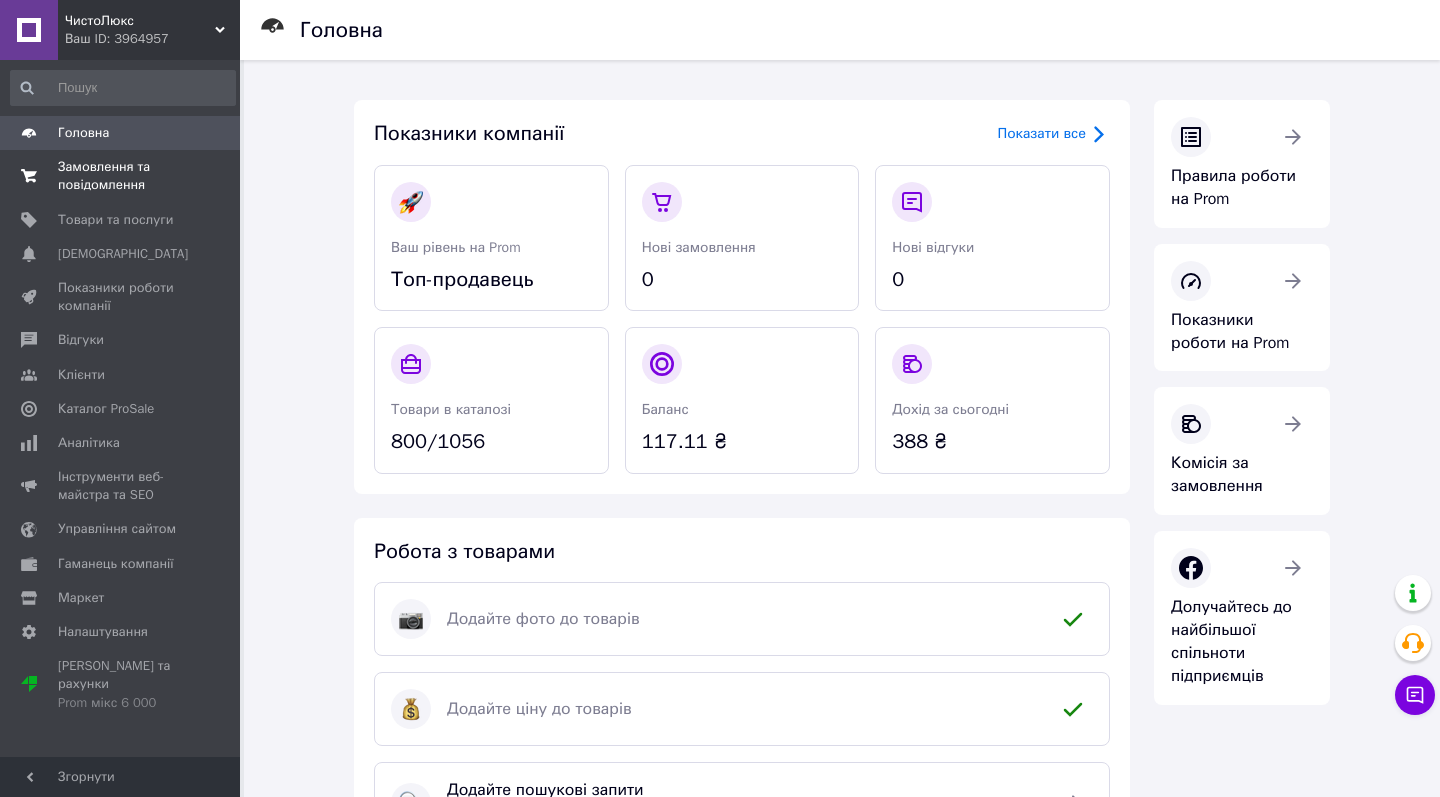 click on "Замовлення та повідомлення" at bounding box center (121, 176) 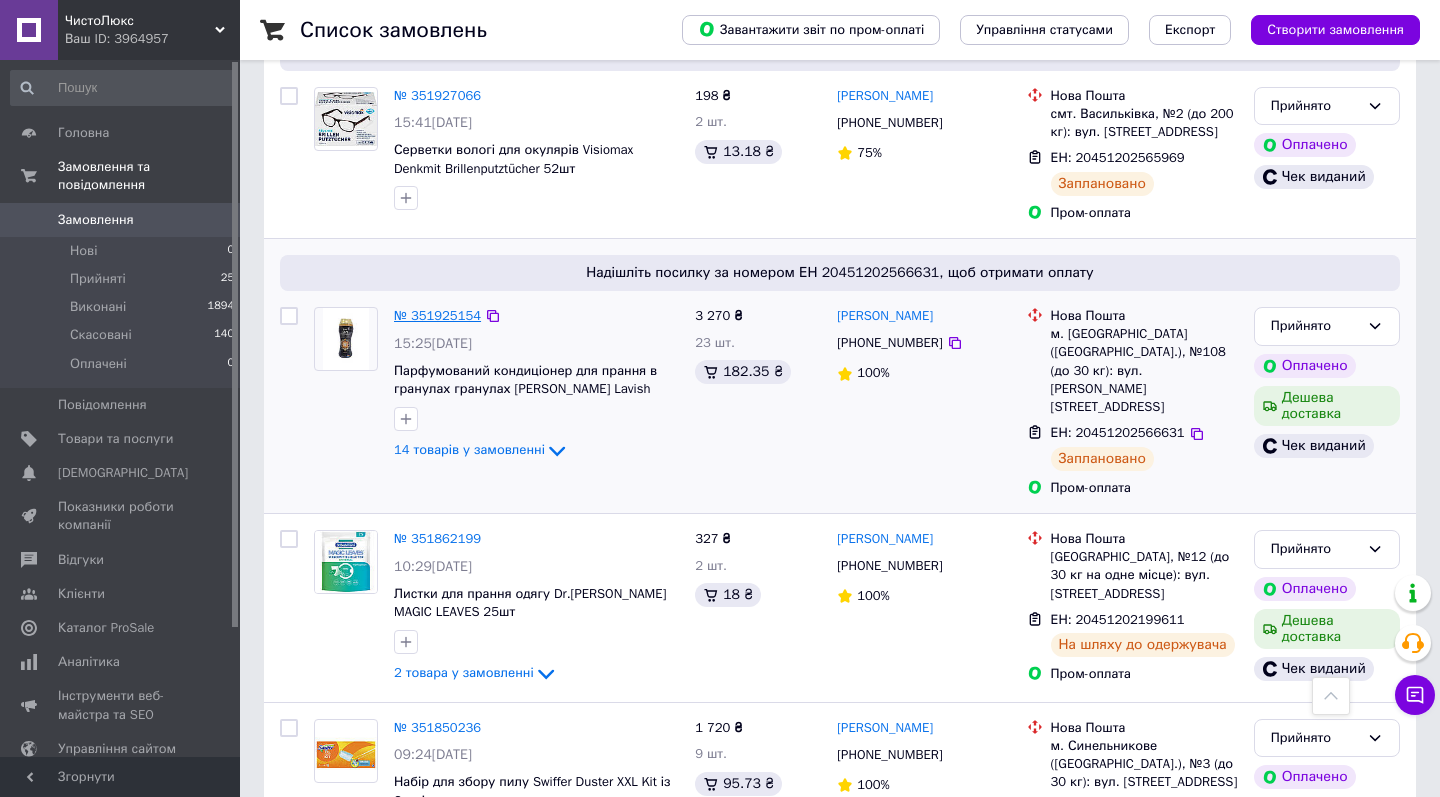 scroll, scrollTop: 1315, scrollLeft: 0, axis: vertical 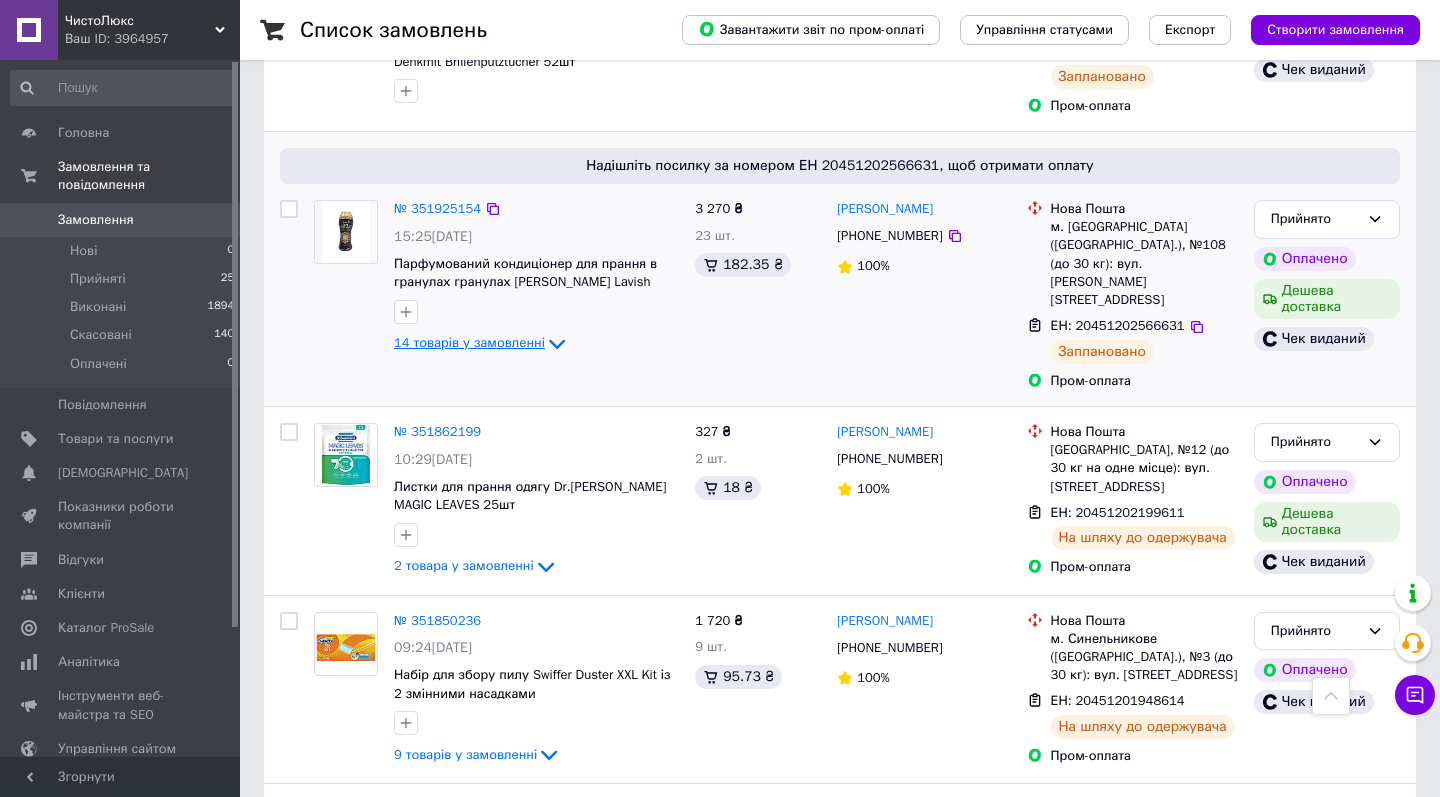 click 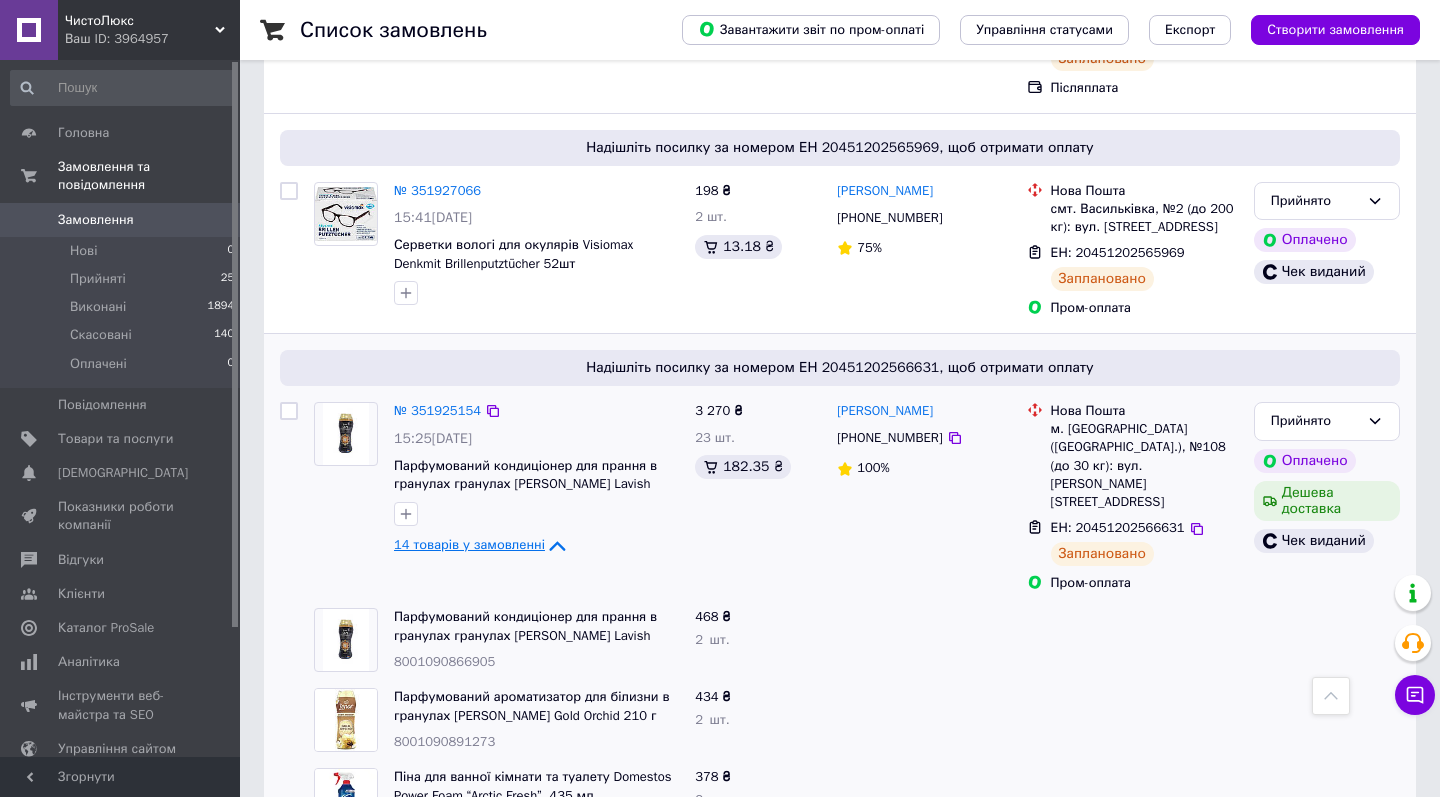 scroll, scrollTop: 1052, scrollLeft: 0, axis: vertical 